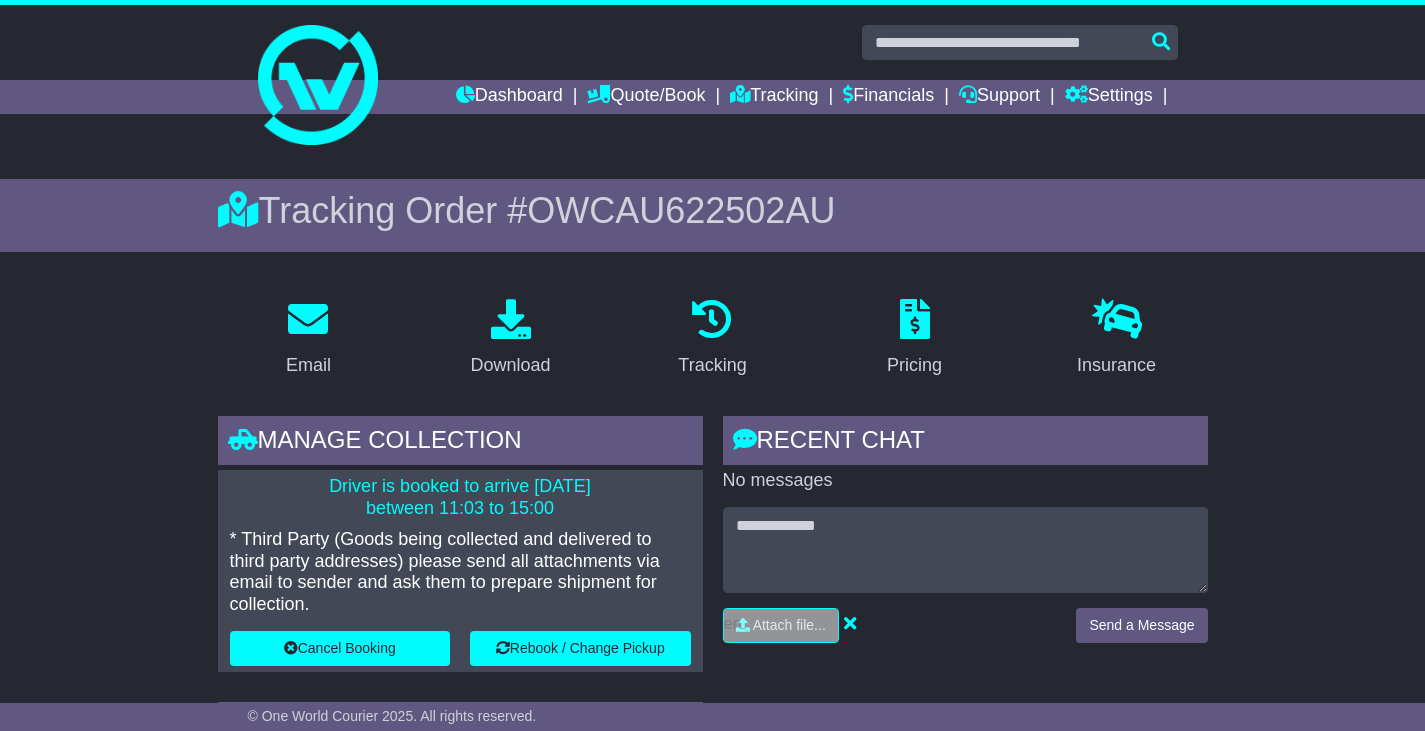 scroll, scrollTop: 0, scrollLeft: 0, axis: both 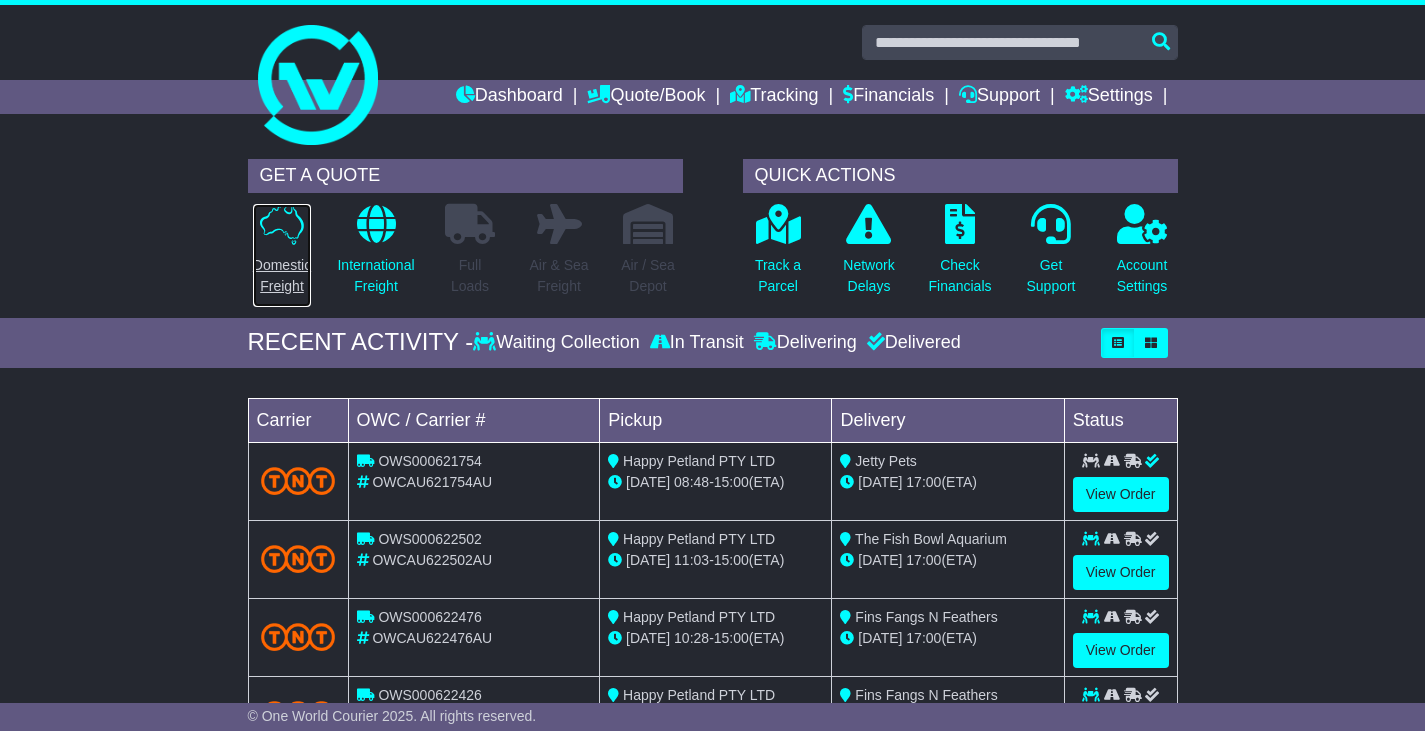 click on "Domestic Freight" at bounding box center [282, 276] 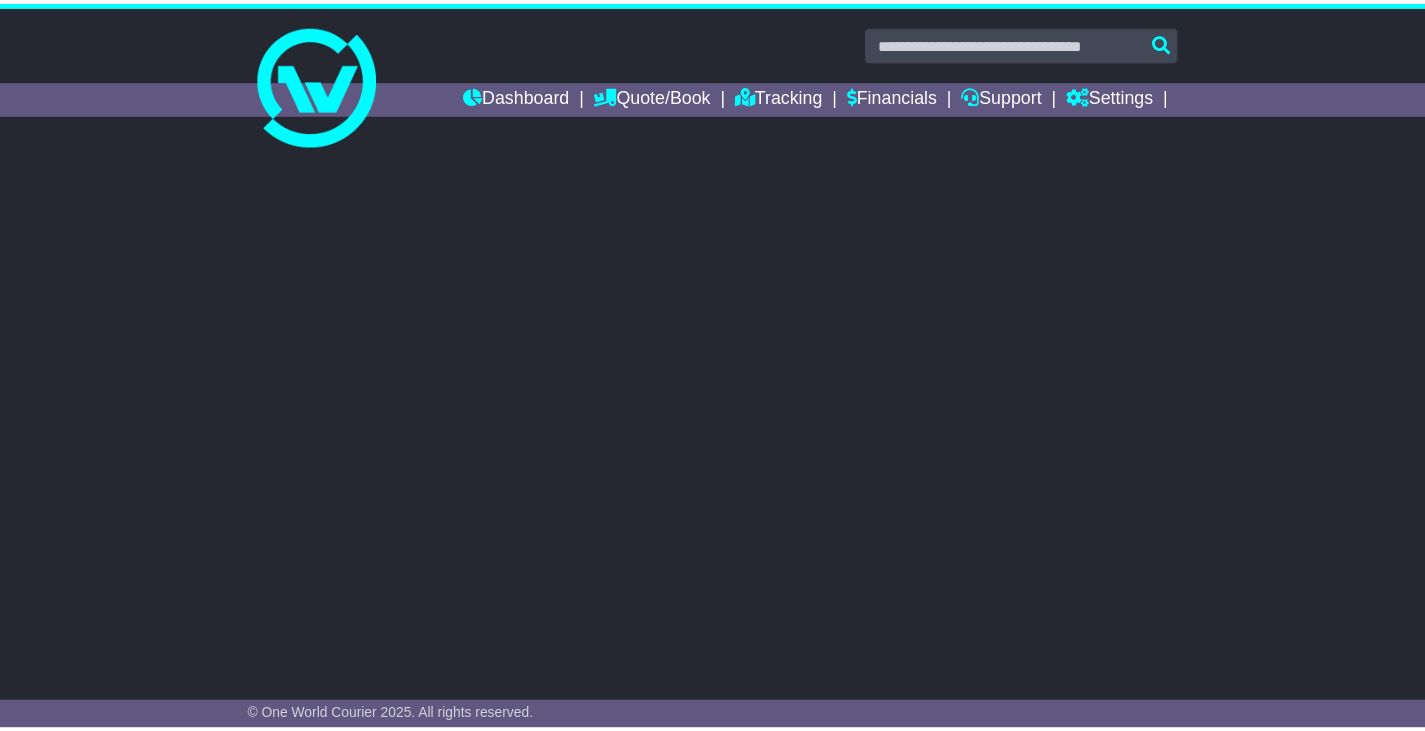scroll, scrollTop: 0, scrollLeft: 0, axis: both 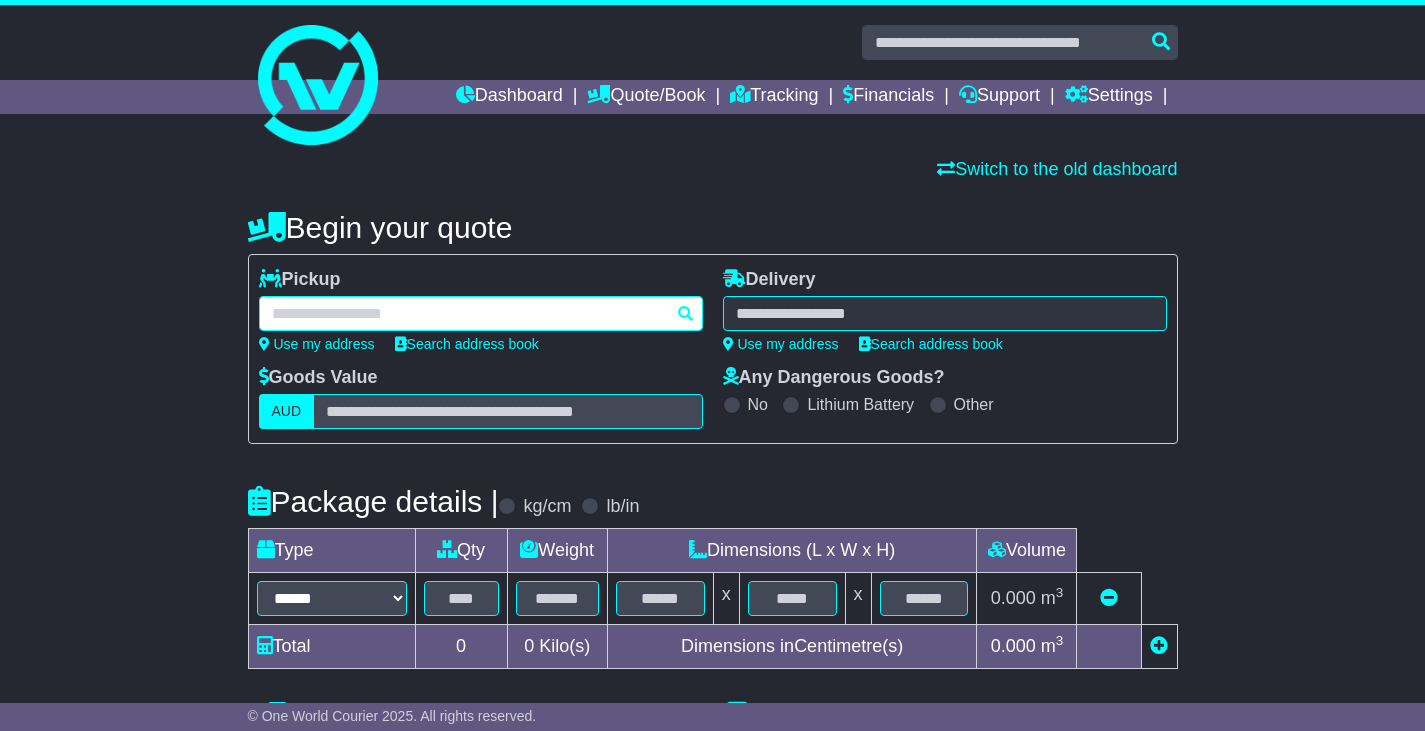 click at bounding box center (481, 313) 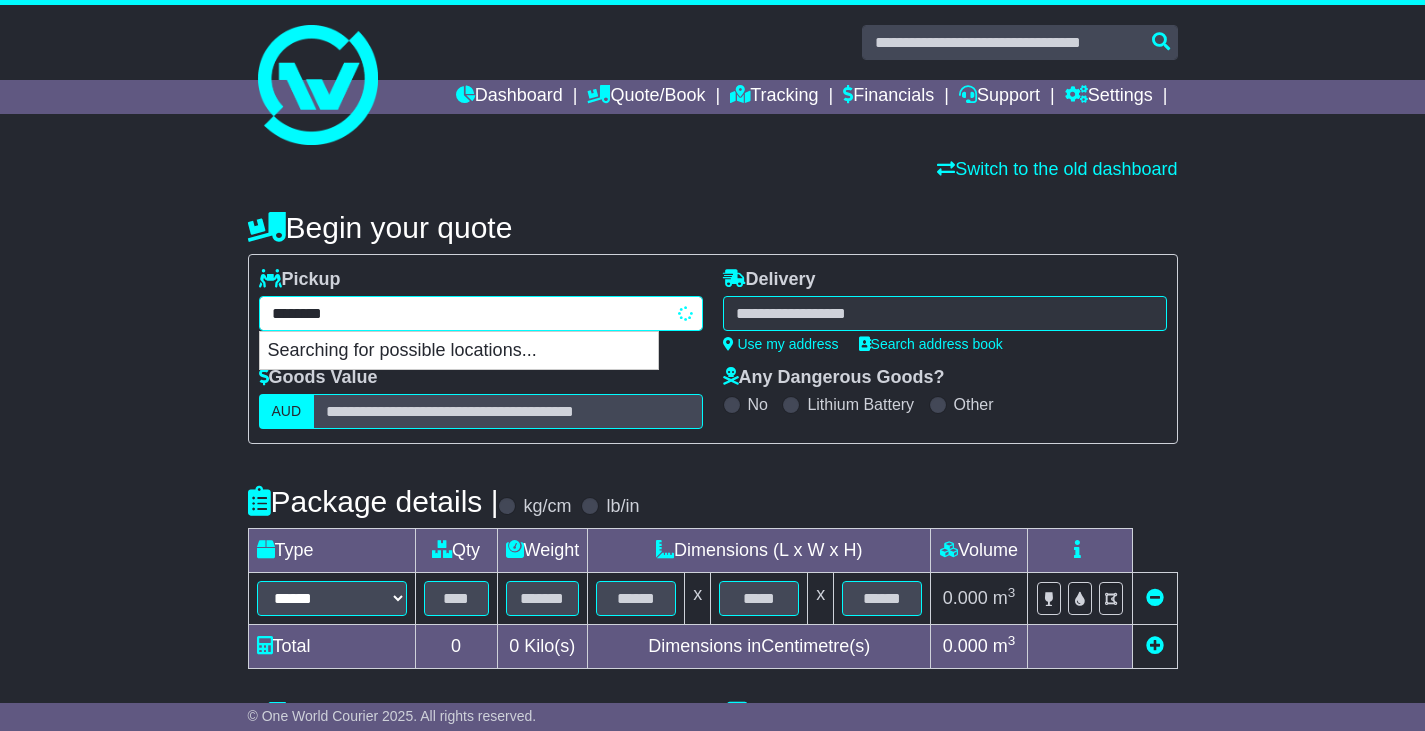 type on "*********" 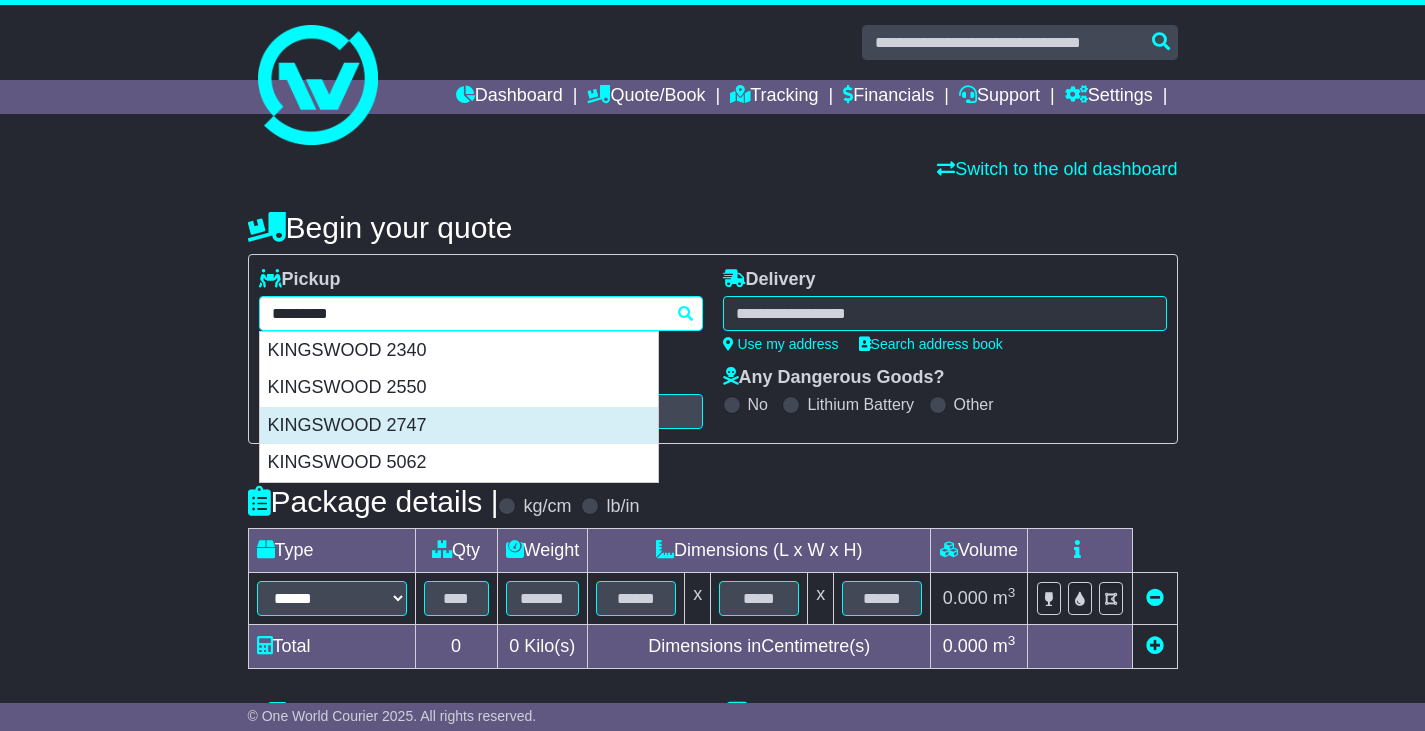 click on "KINGSWOOD 2747" at bounding box center (459, 426) 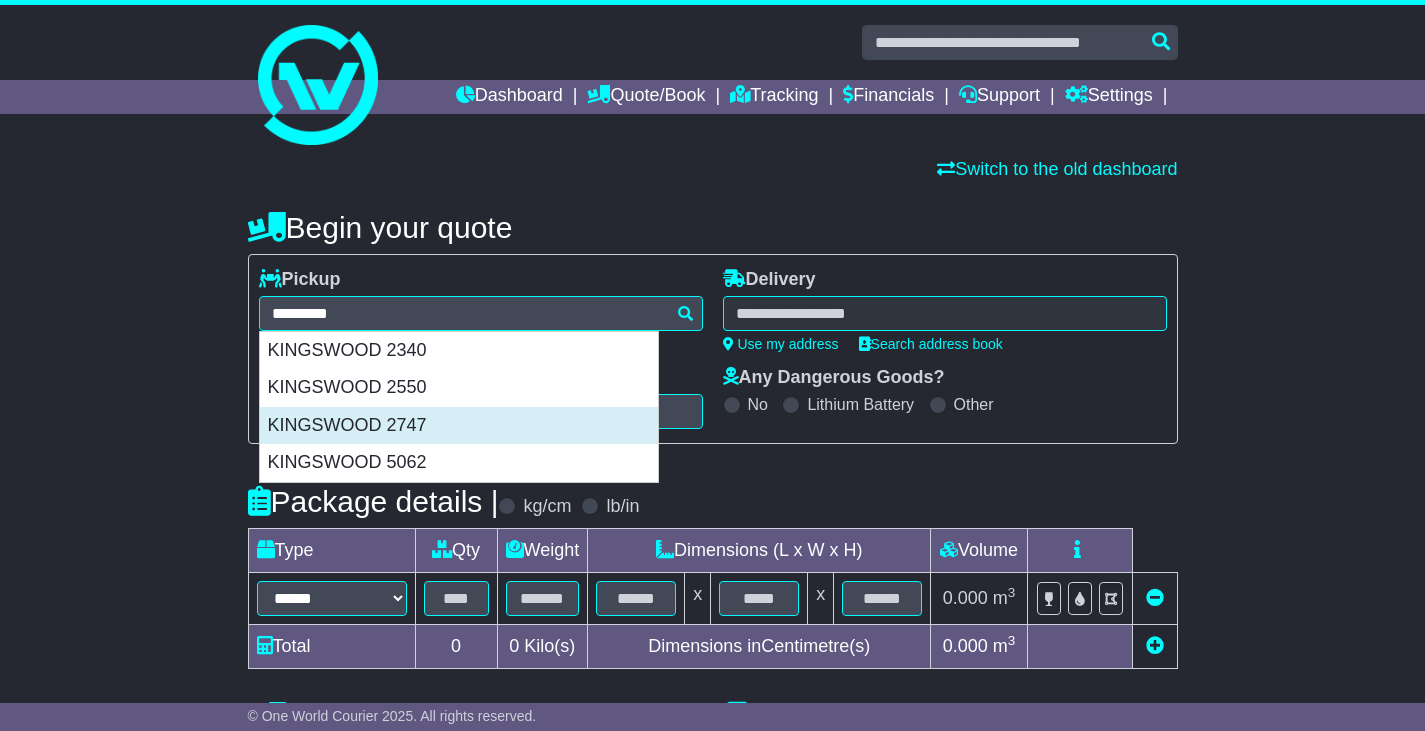 type on "**********" 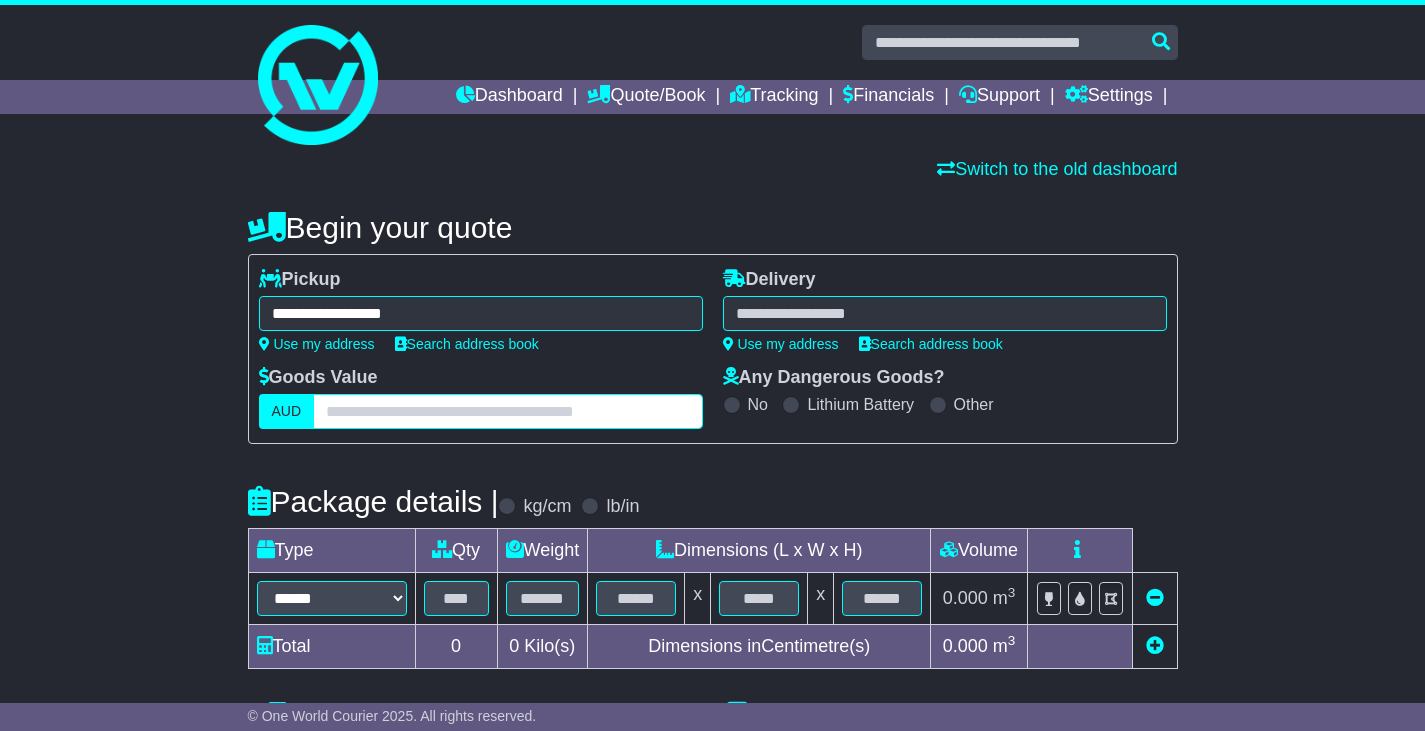 click at bounding box center [507, 411] 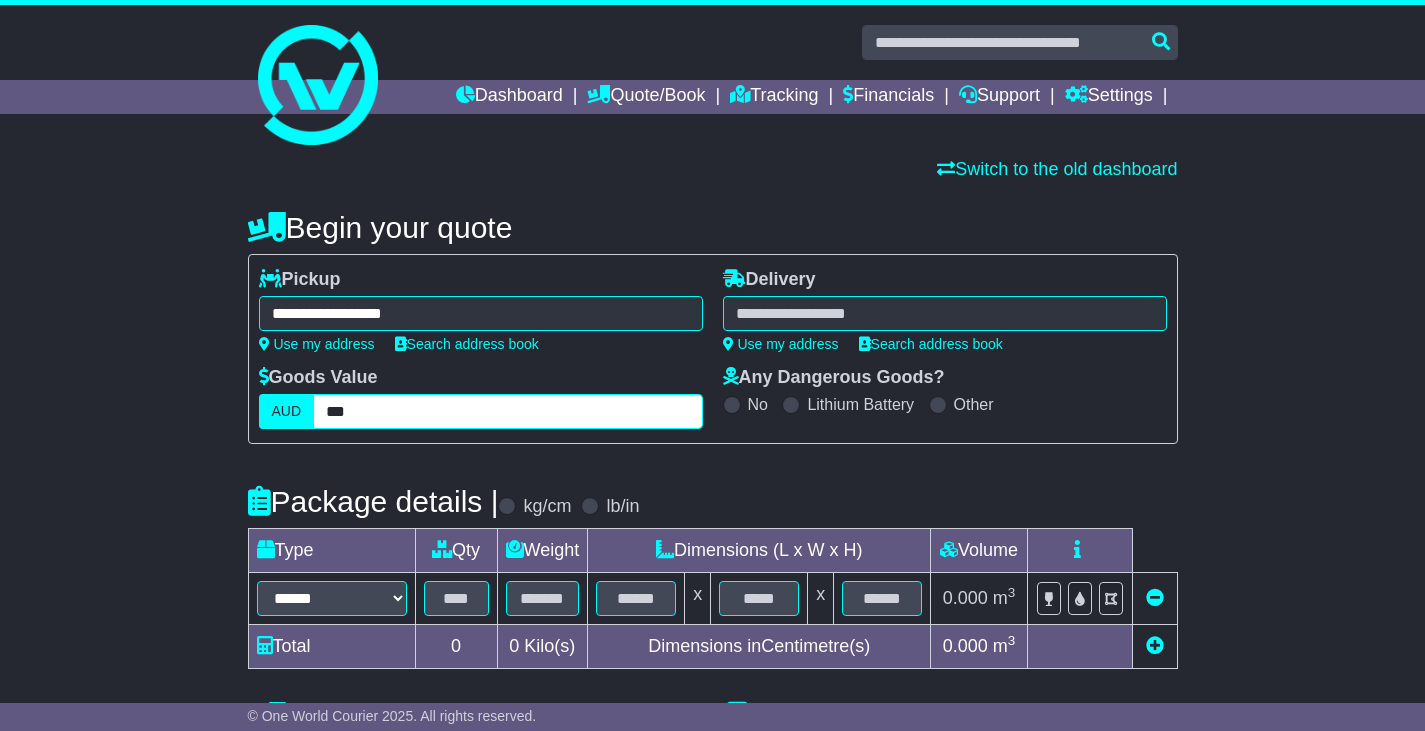 type on "***" 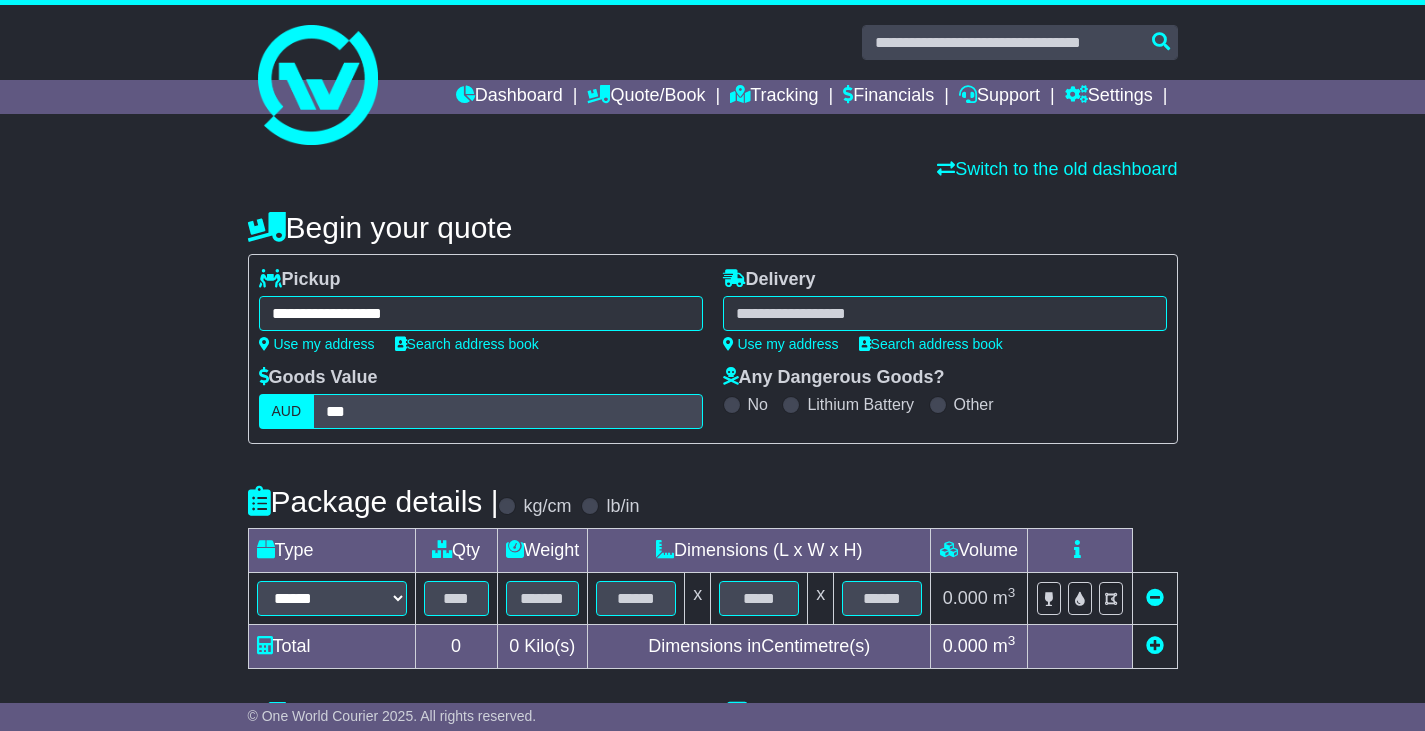 click at bounding box center (945, 313) 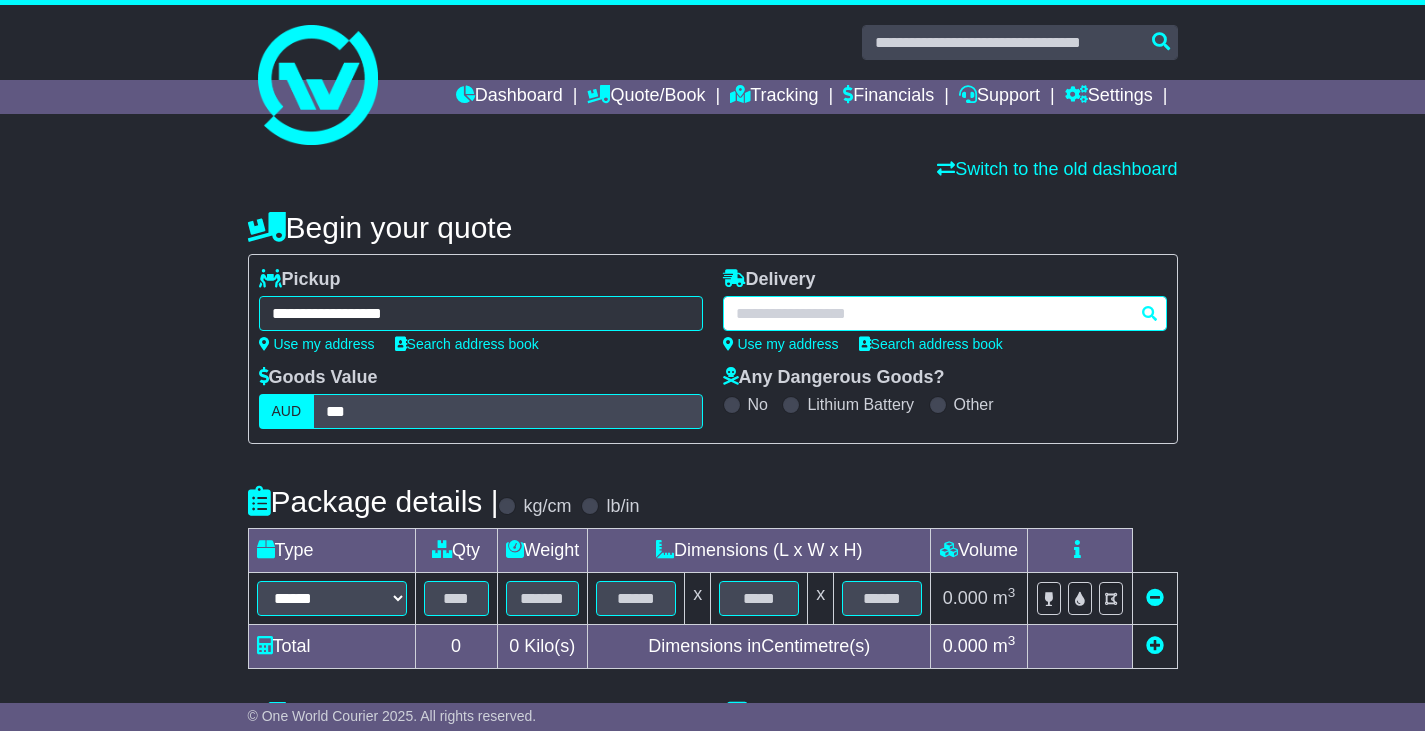 click at bounding box center [945, 313] 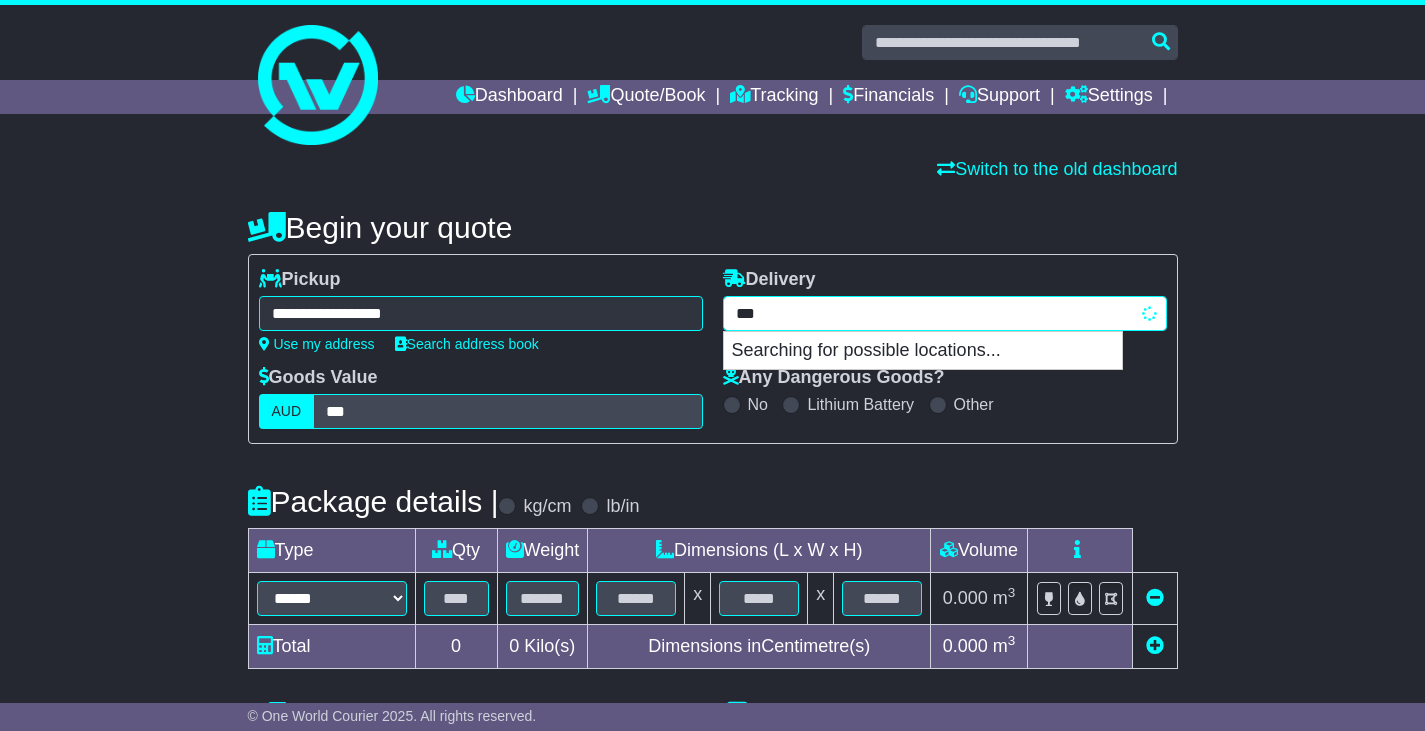 type on "****" 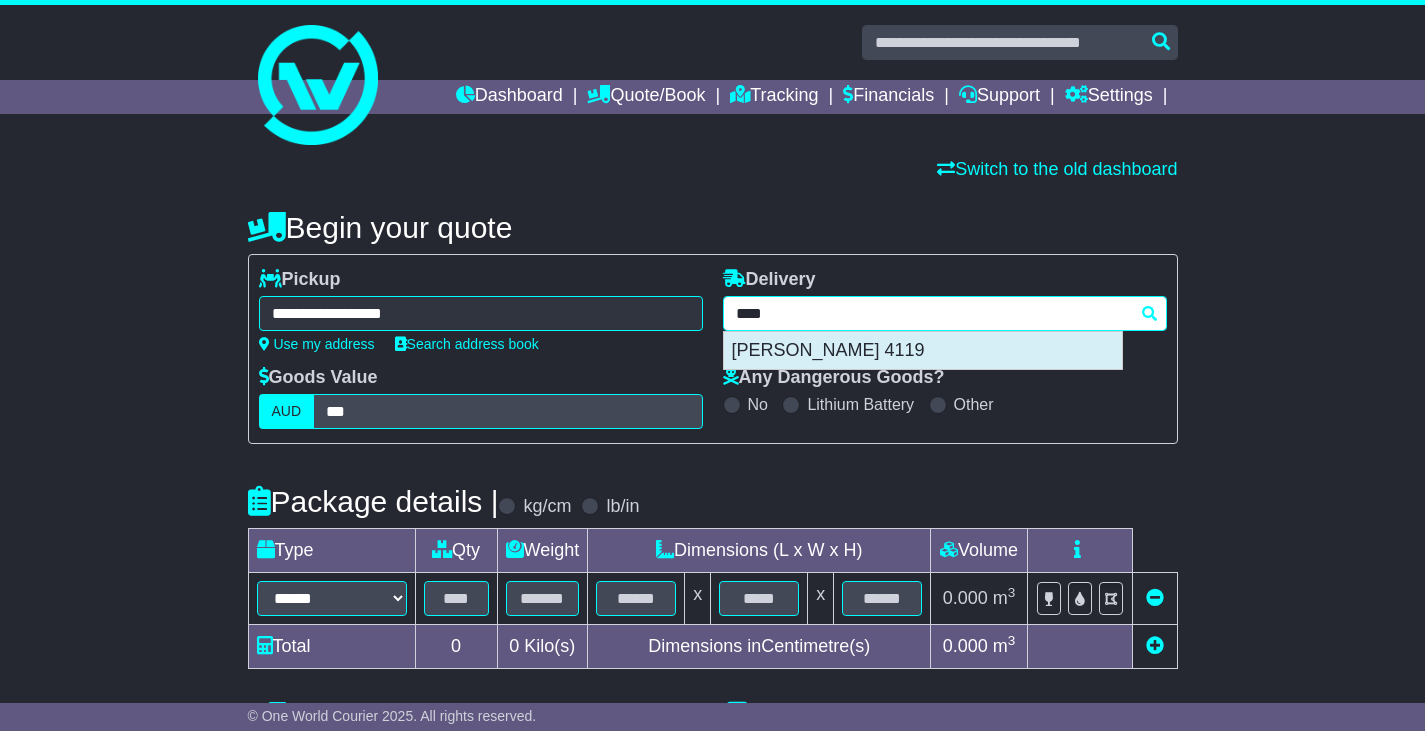 click on "UNDERWOOD 4119" at bounding box center (923, 351) 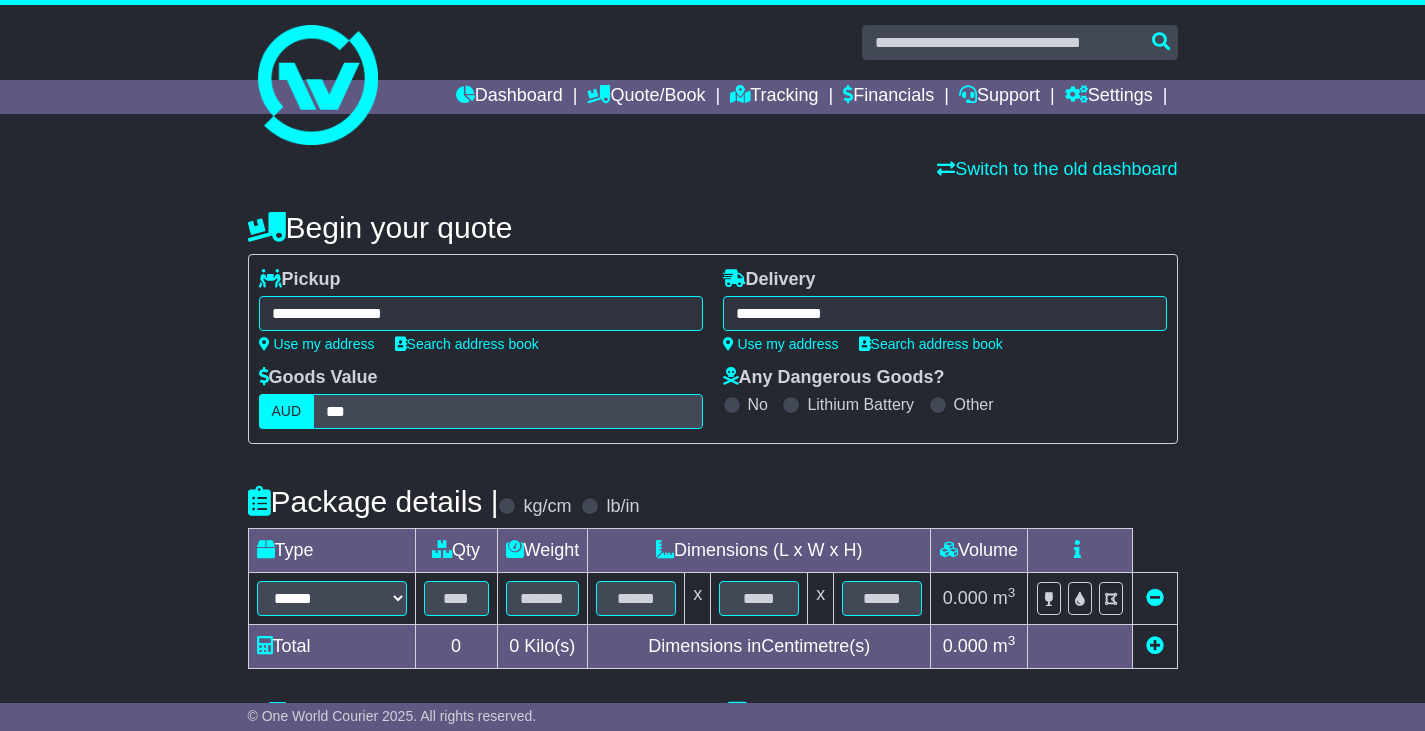 type on "**********" 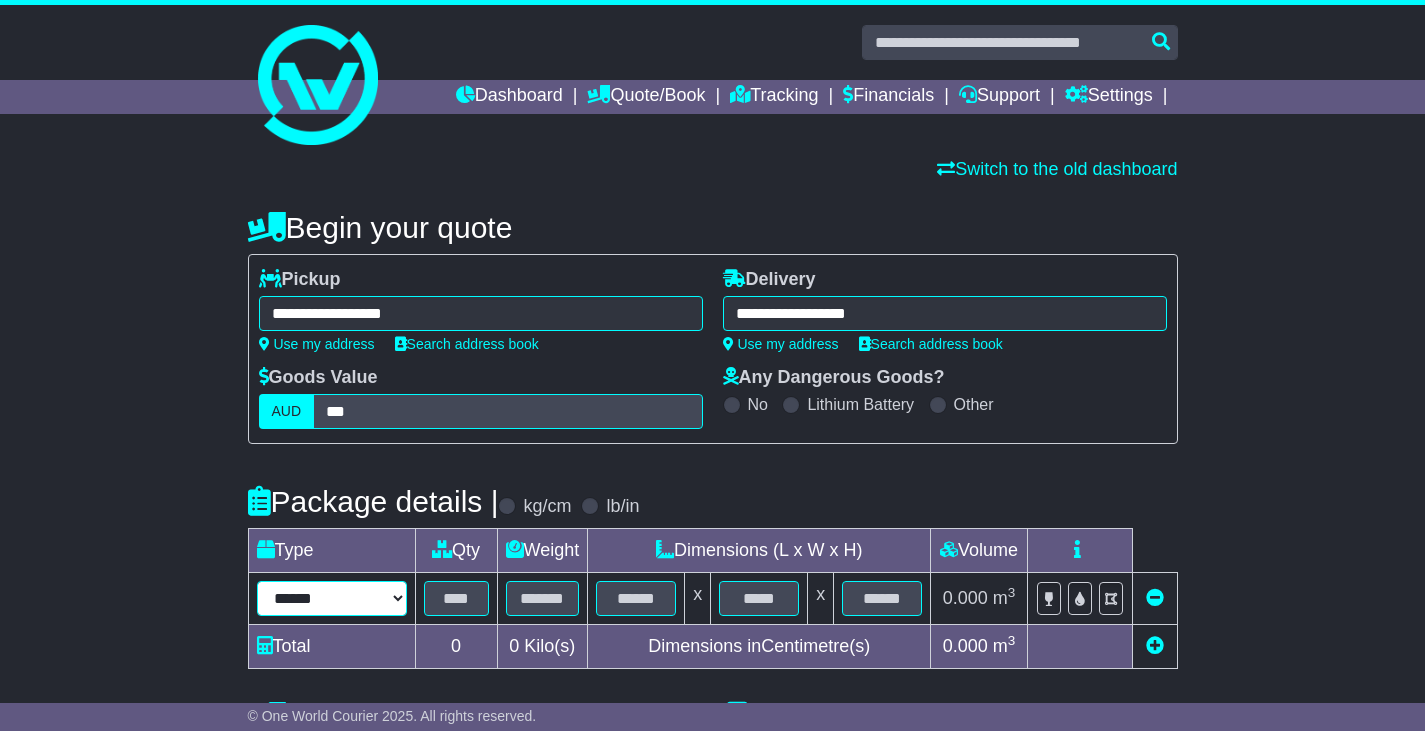 click on "****** ****** *** ******** ***** **** **** ****** *** *******" at bounding box center [332, 598] 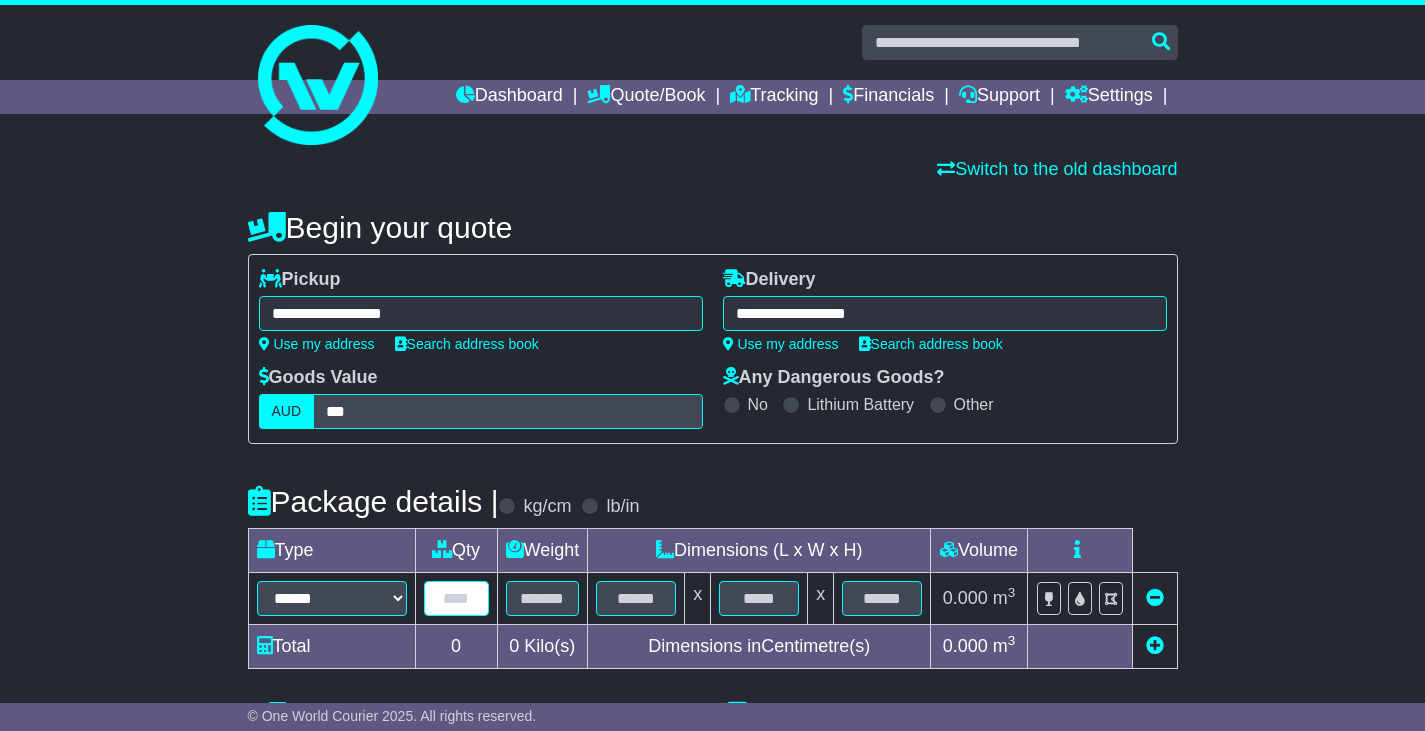click at bounding box center [456, 598] 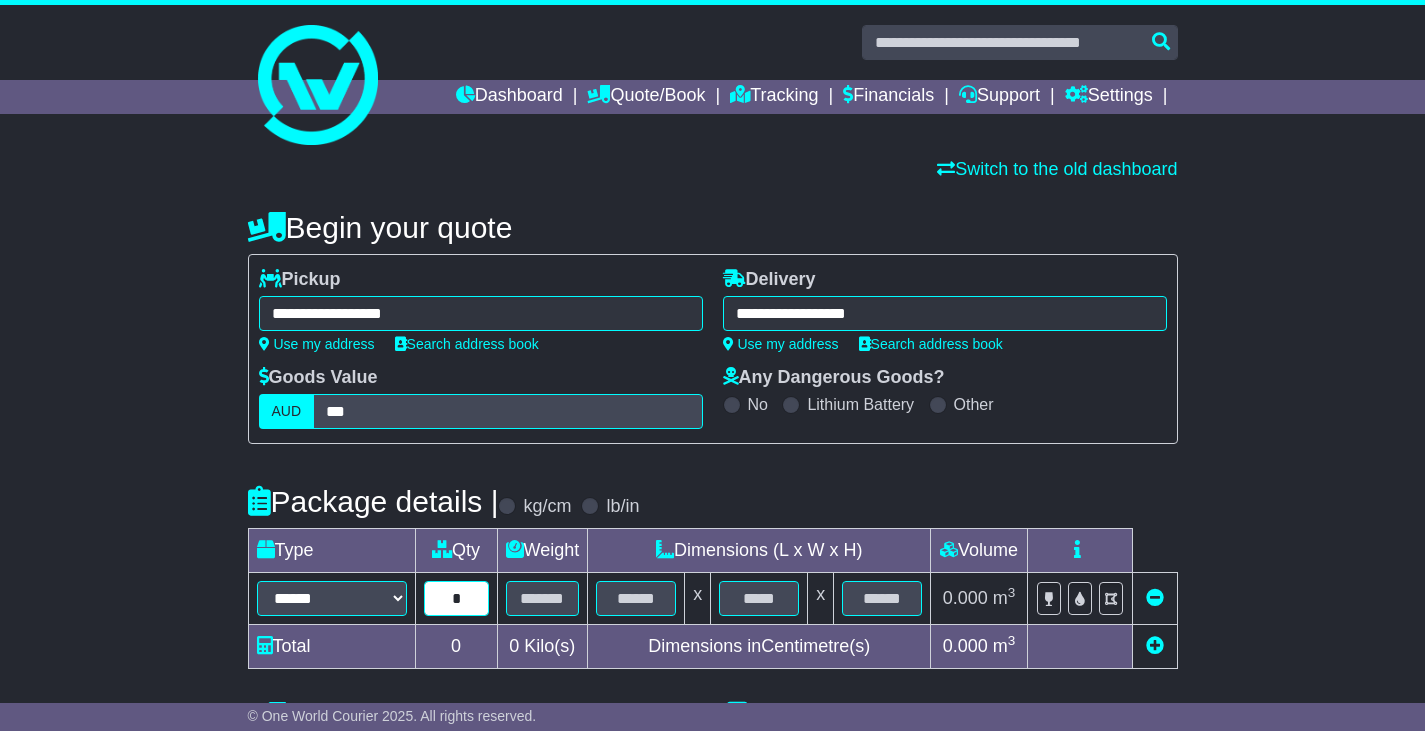 type on "*" 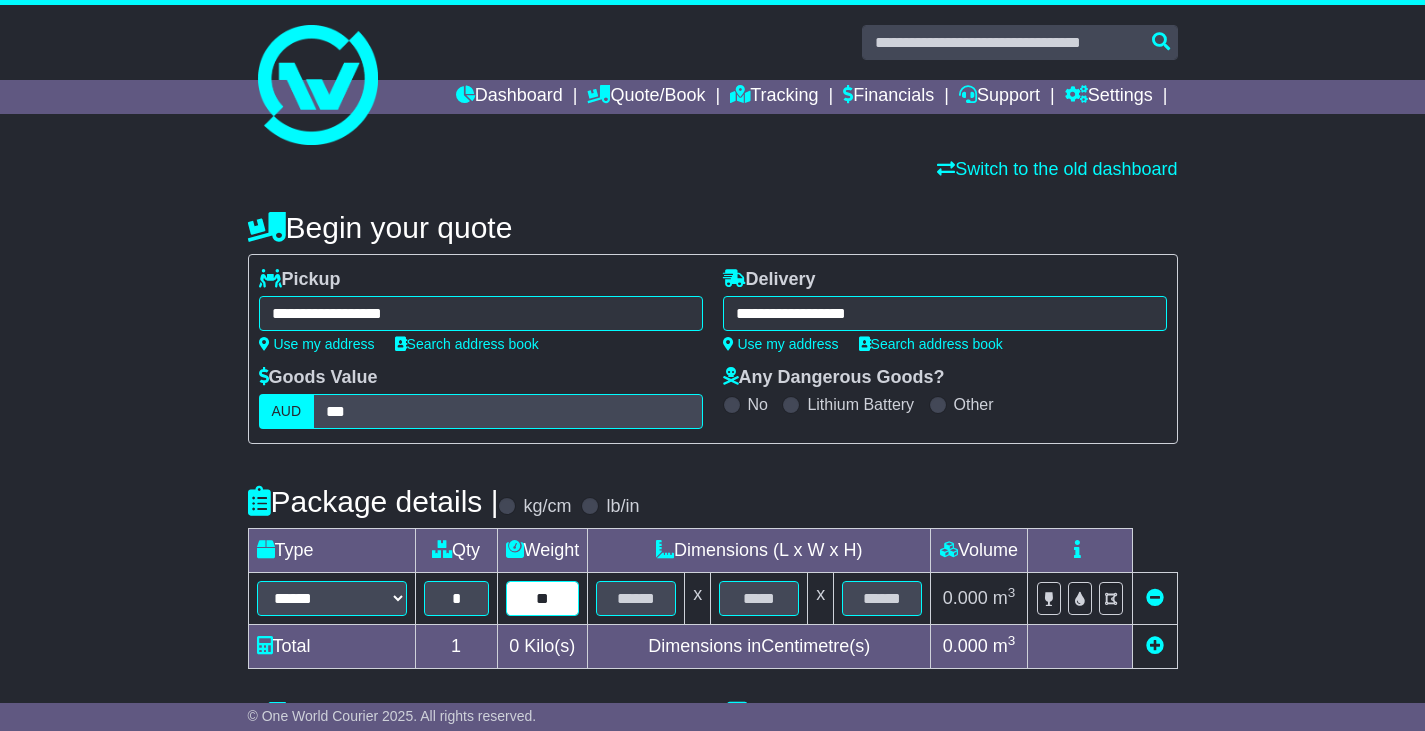 type on "**" 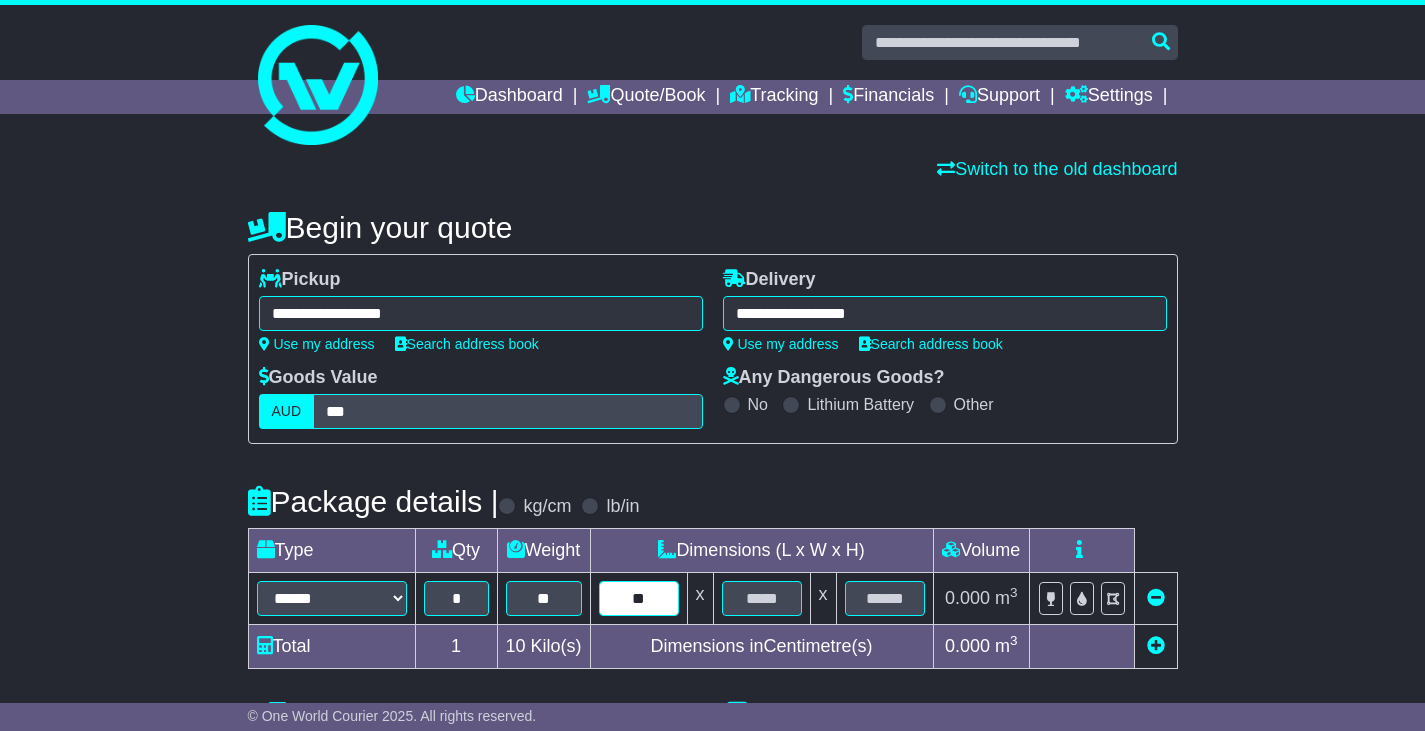 type on "**" 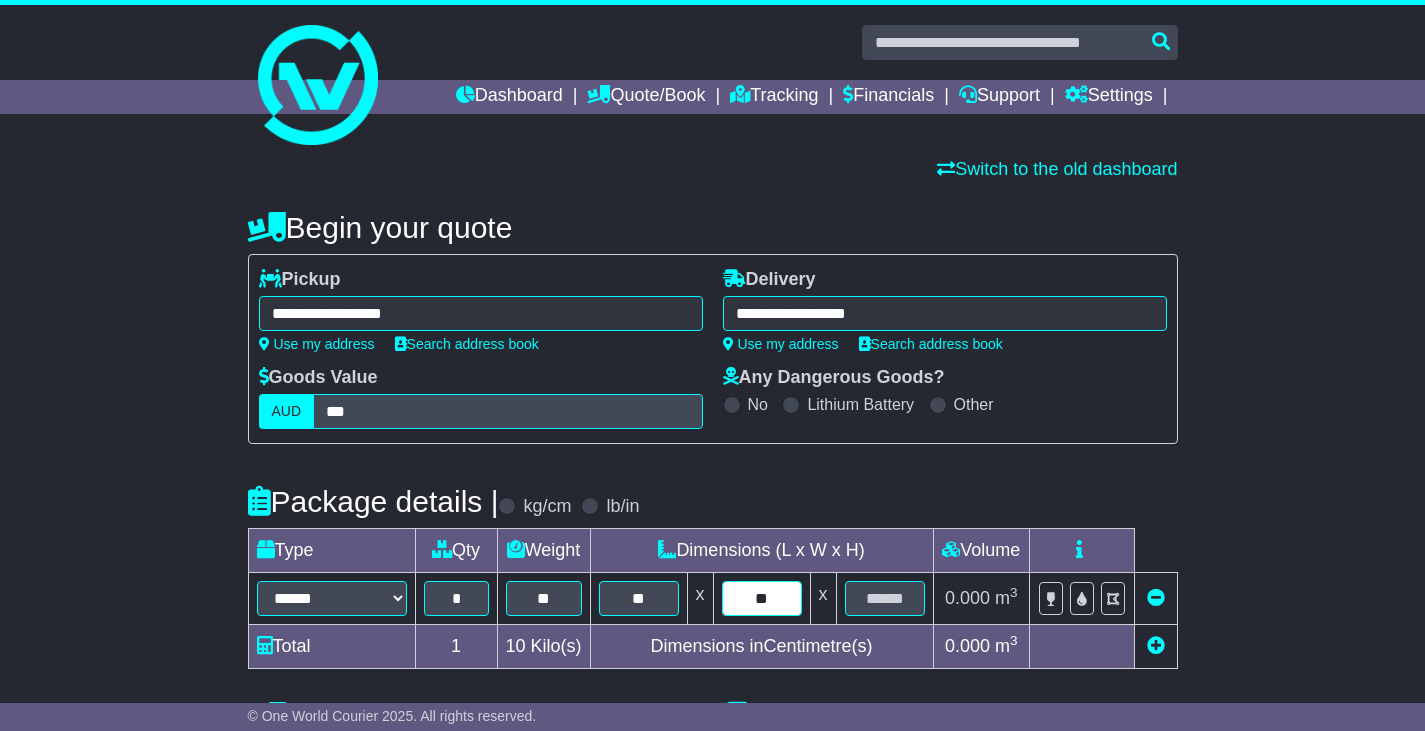 type on "**" 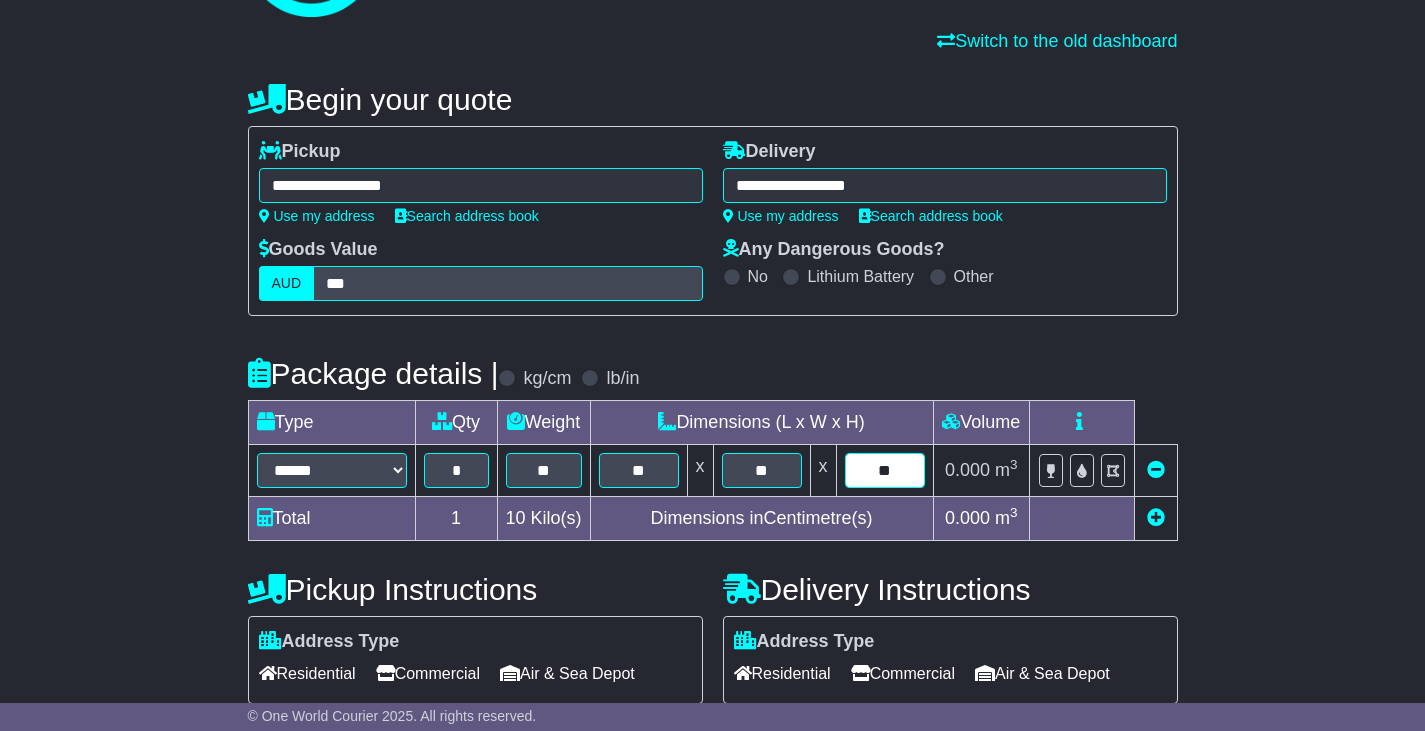 scroll, scrollTop: 400, scrollLeft: 0, axis: vertical 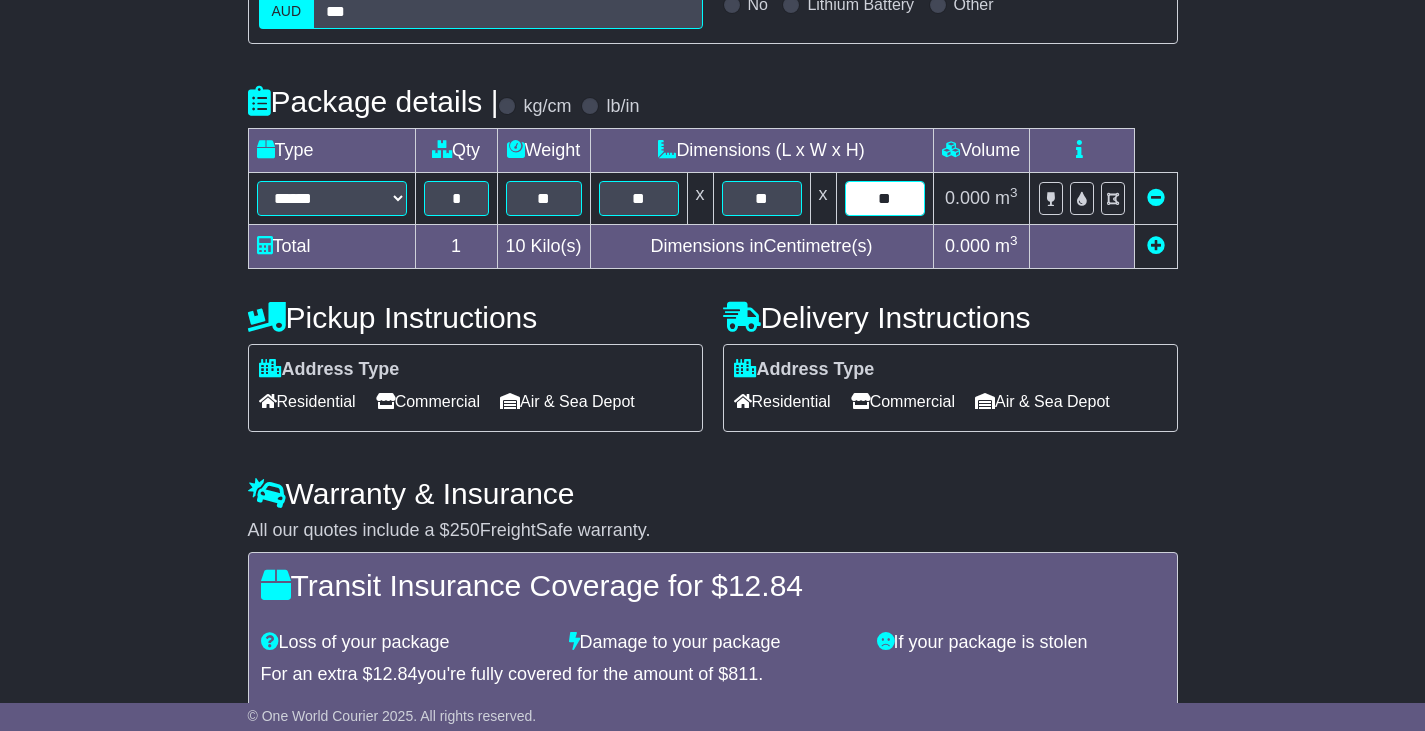 type on "**" 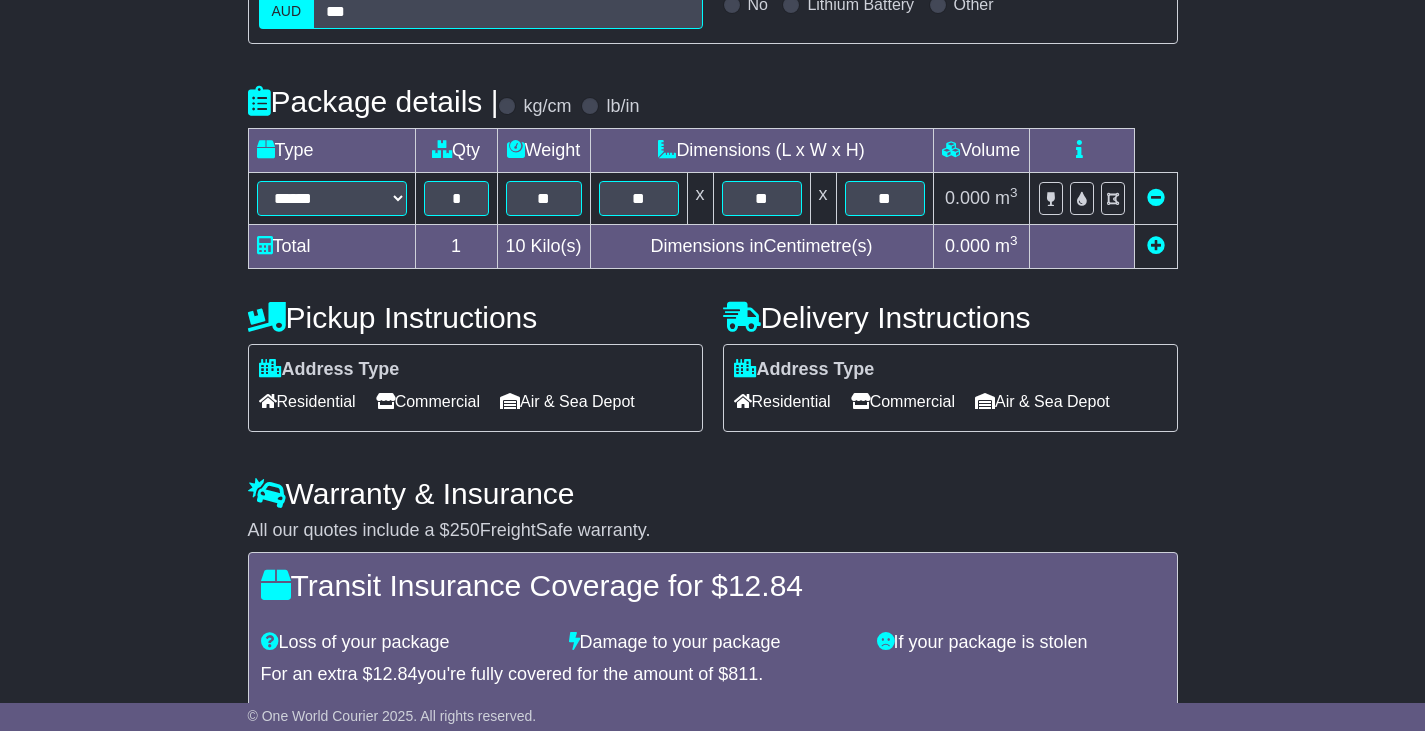 click on "Commercial" at bounding box center (428, 401) 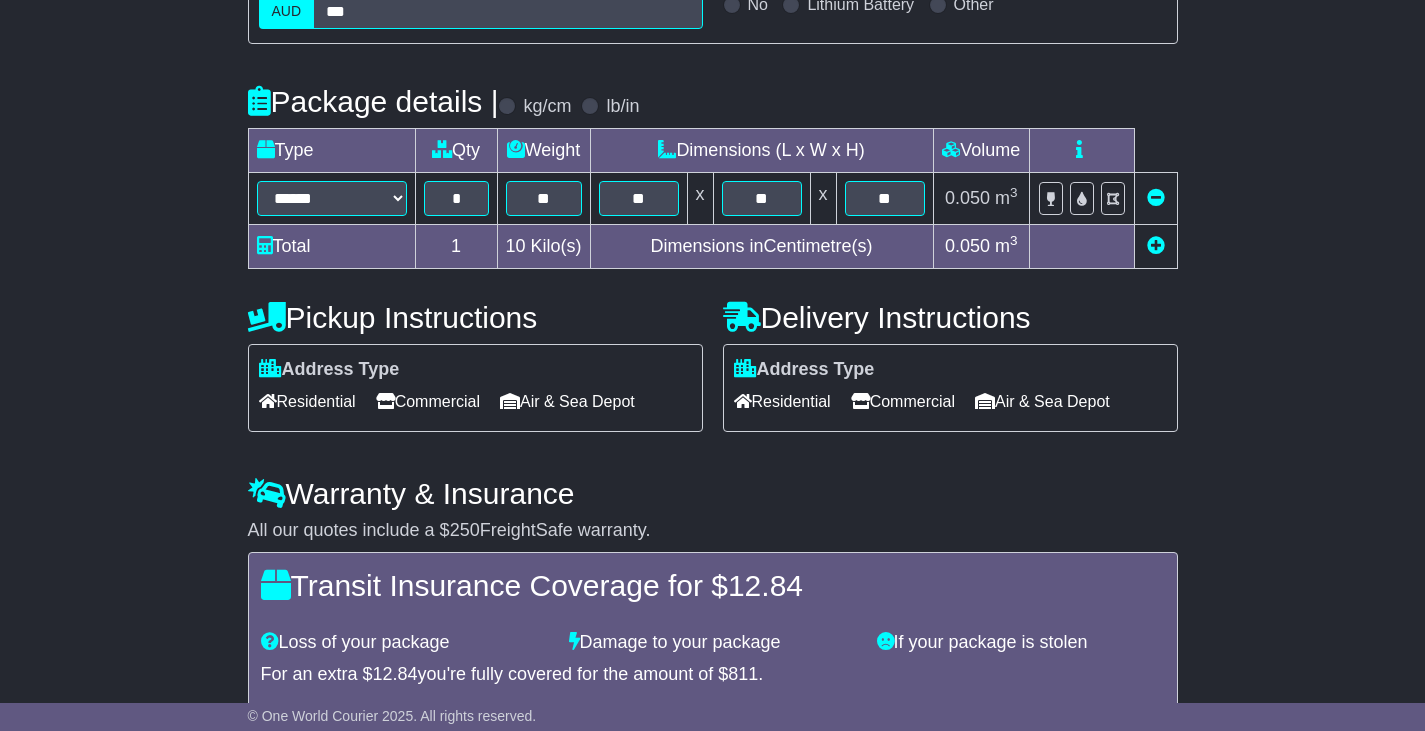 click on "Commercial" at bounding box center [903, 401] 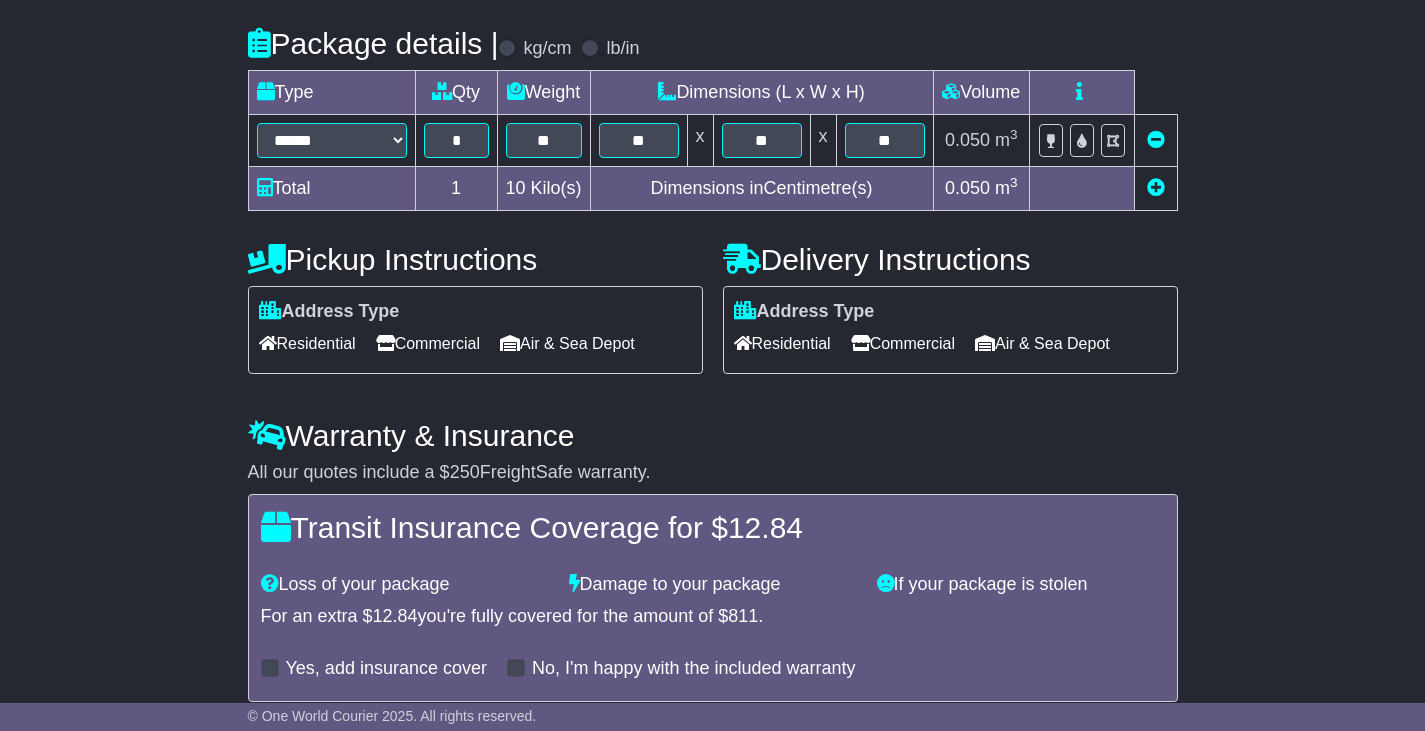 scroll, scrollTop: 547, scrollLeft: 0, axis: vertical 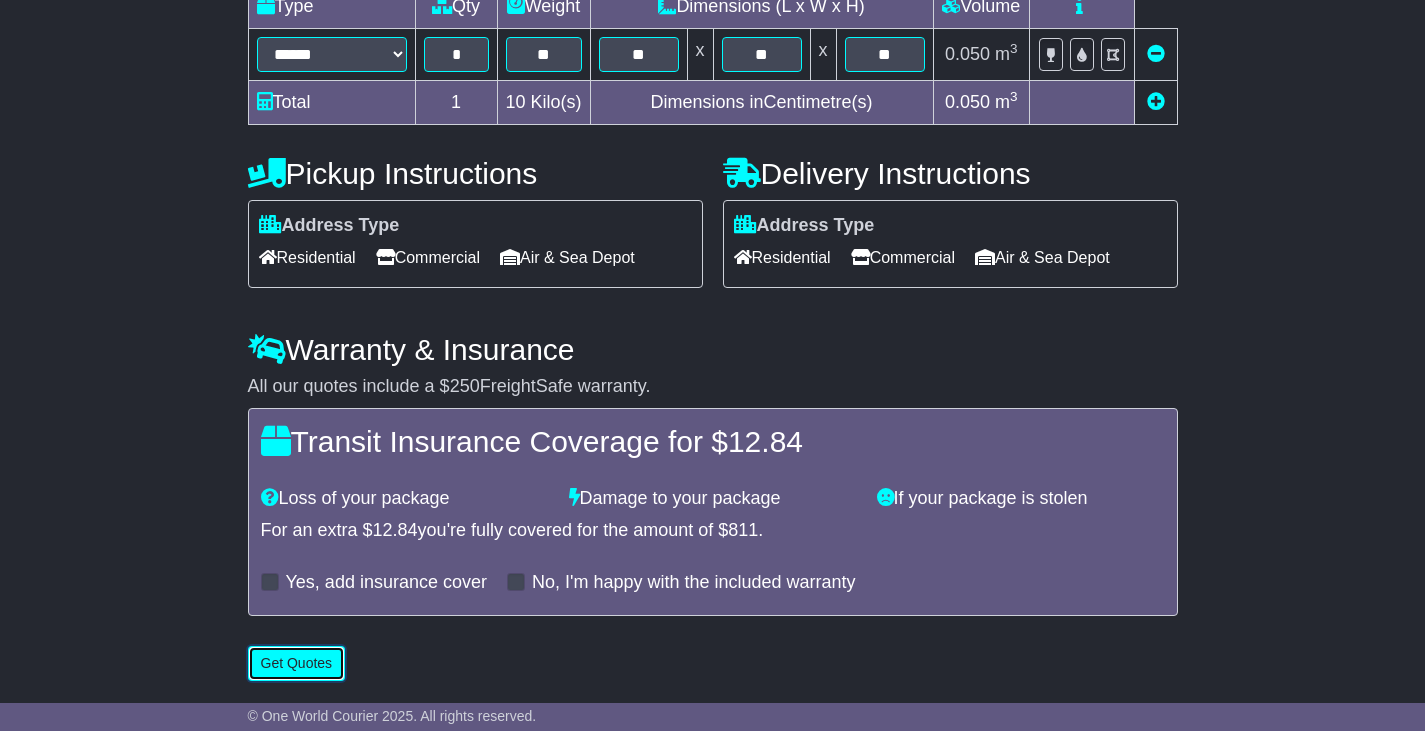 click on "Get Quotes" at bounding box center [297, 663] 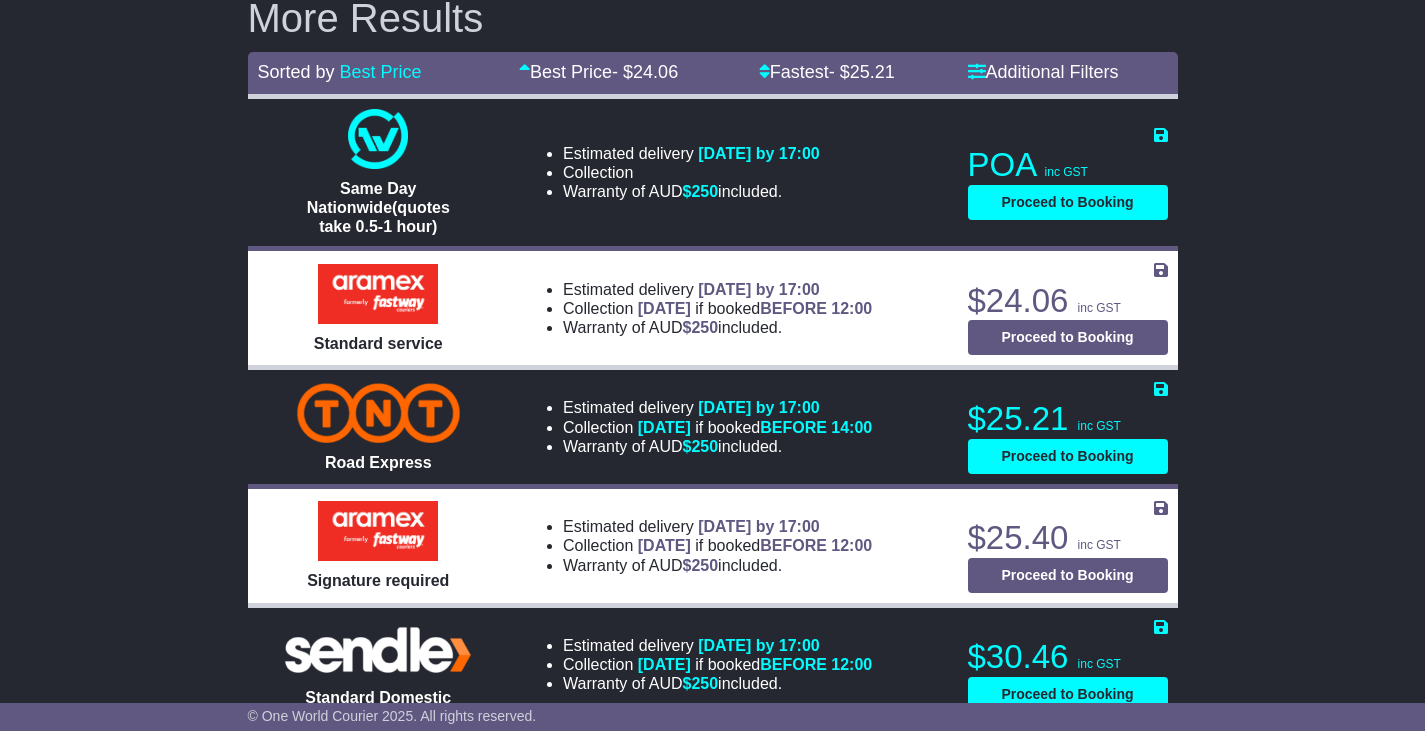 scroll, scrollTop: 700, scrollLeft: 0, axis: vertical 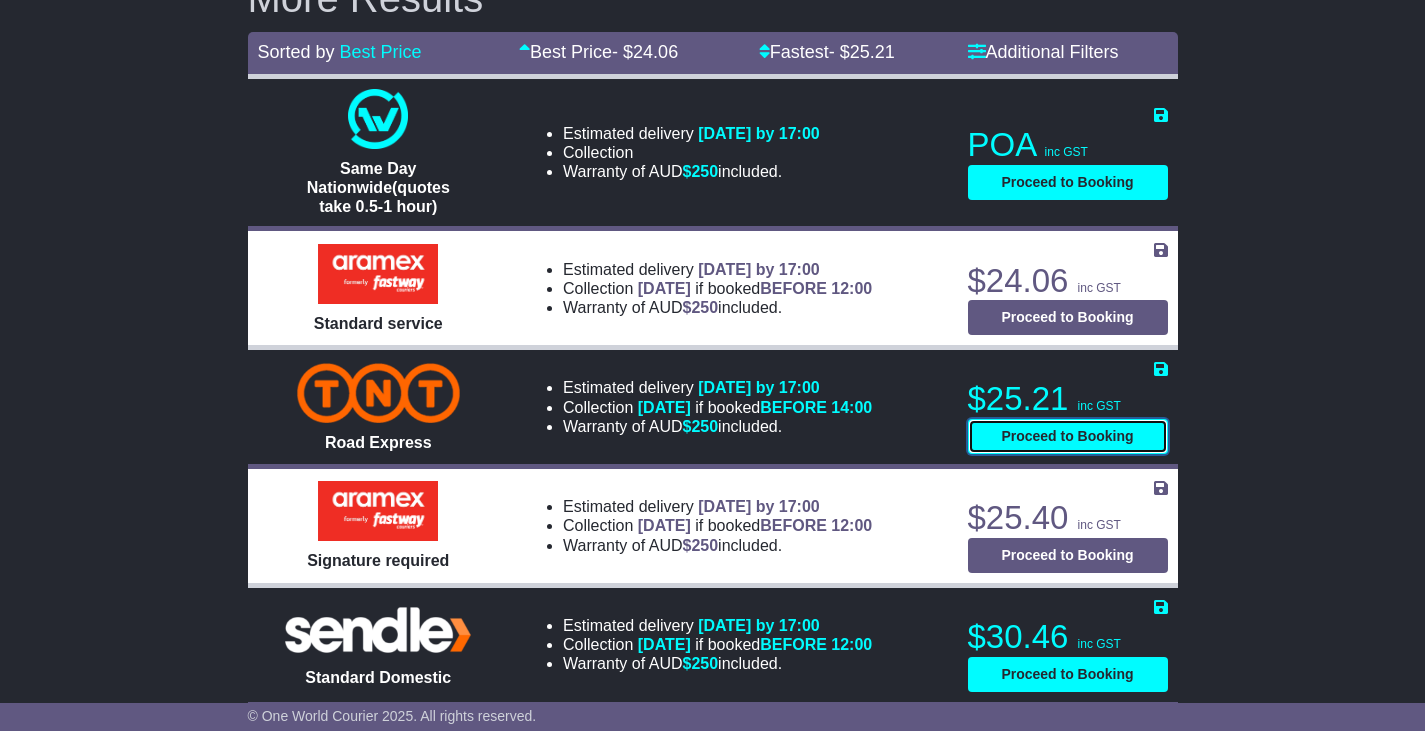 click on "Proceed to Booking" at bounding box center (1068, 436) 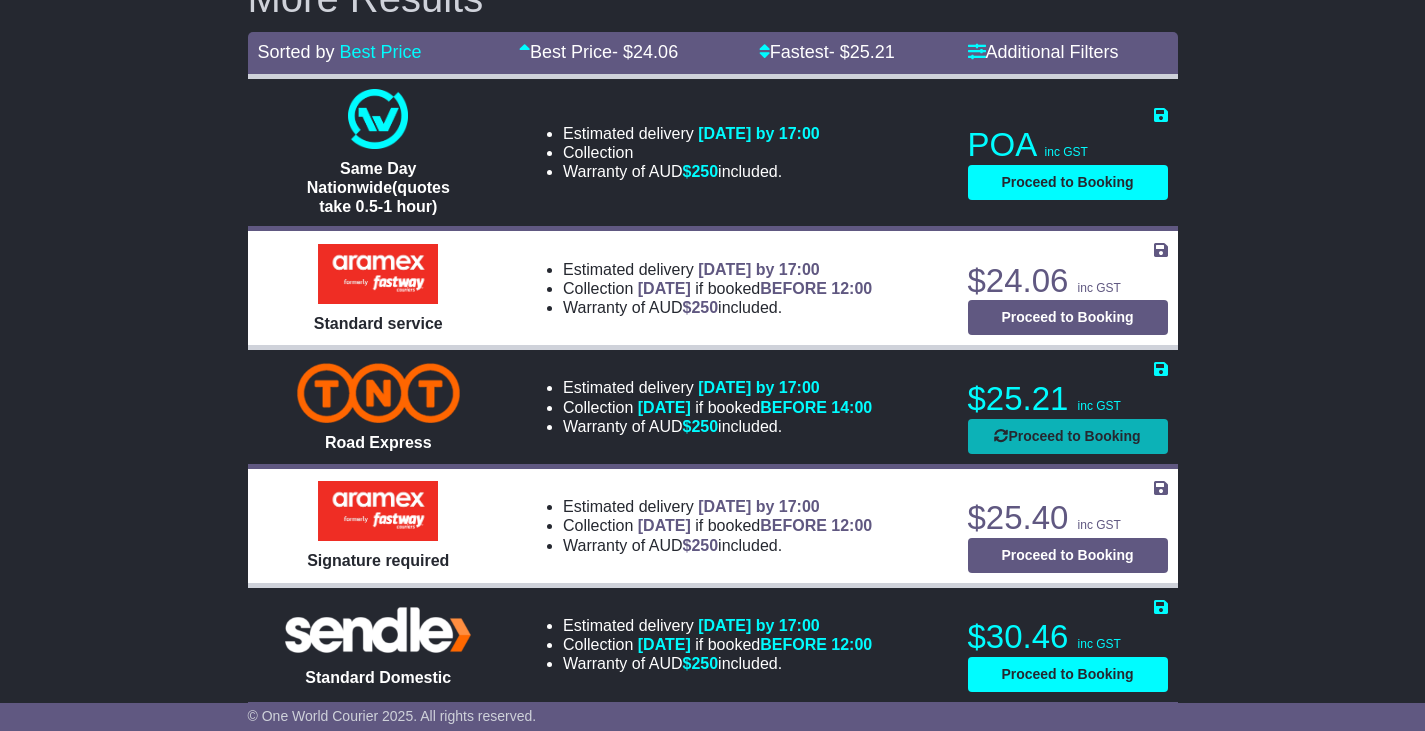 select on "*****" 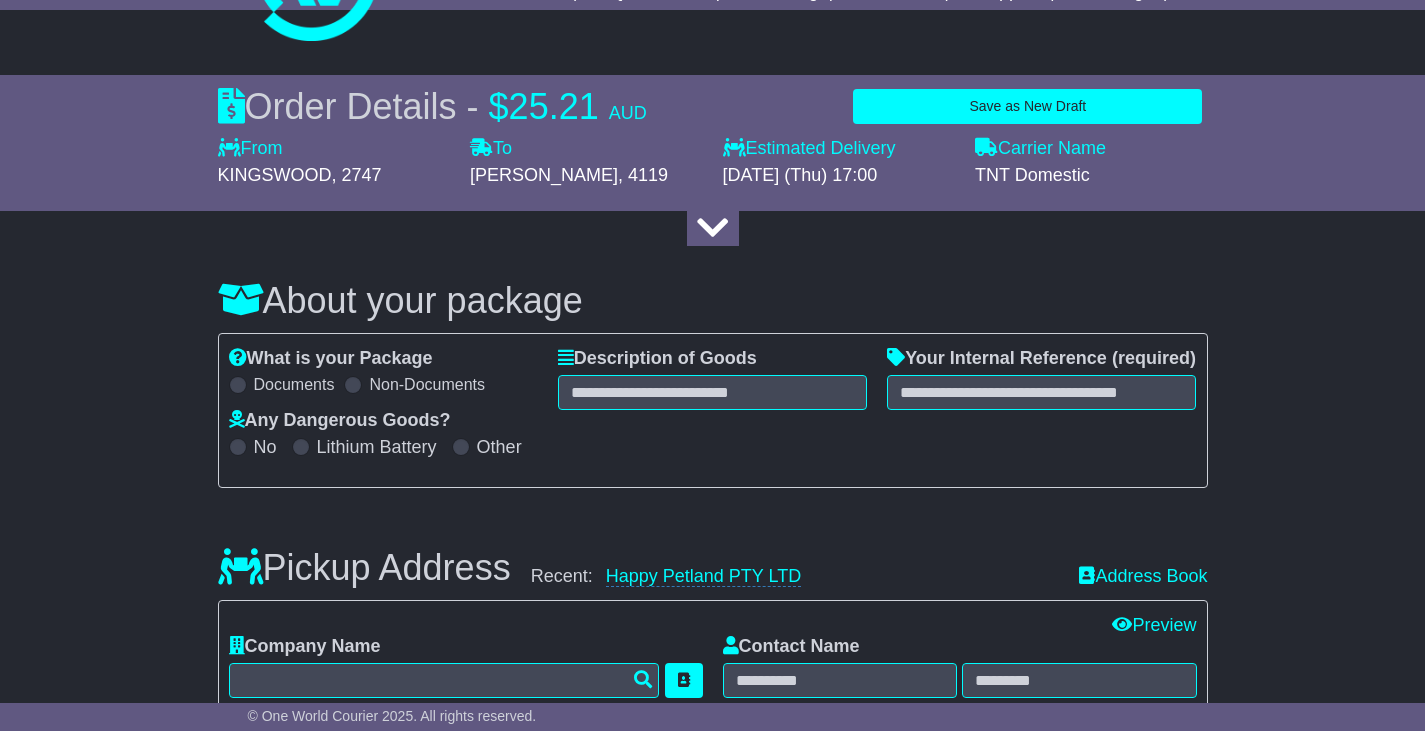 scroll, scrollTop: 0, scrollLeft: 0, axis: both 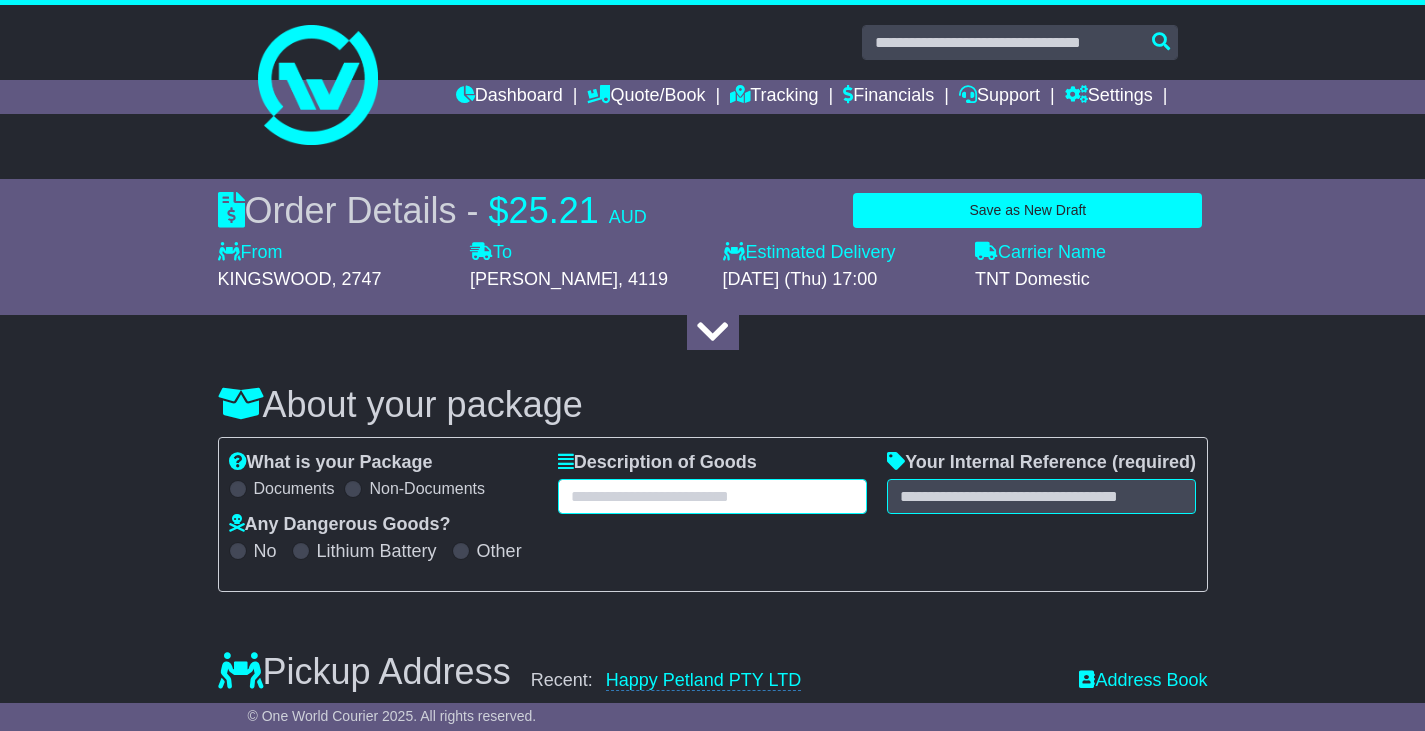 click at bounding box center (712, 496) 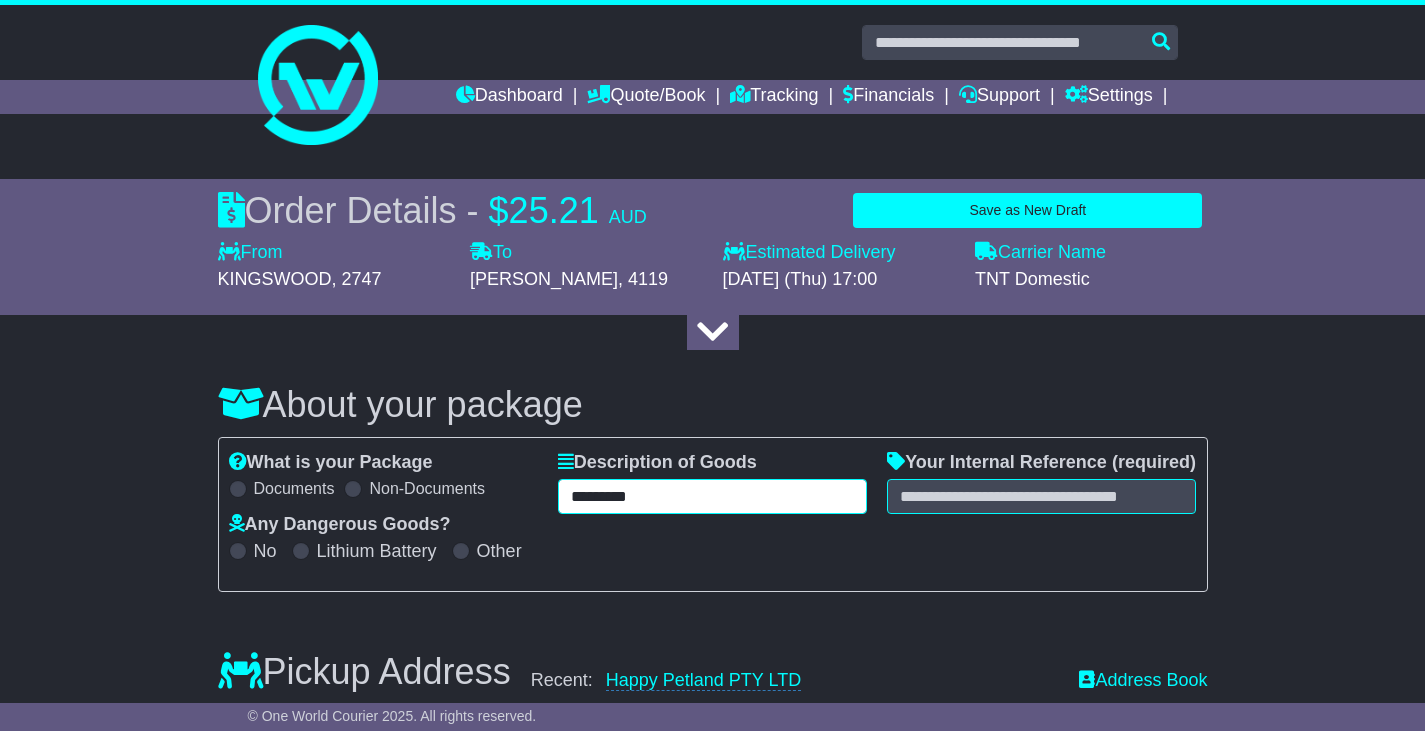 type on "*********" 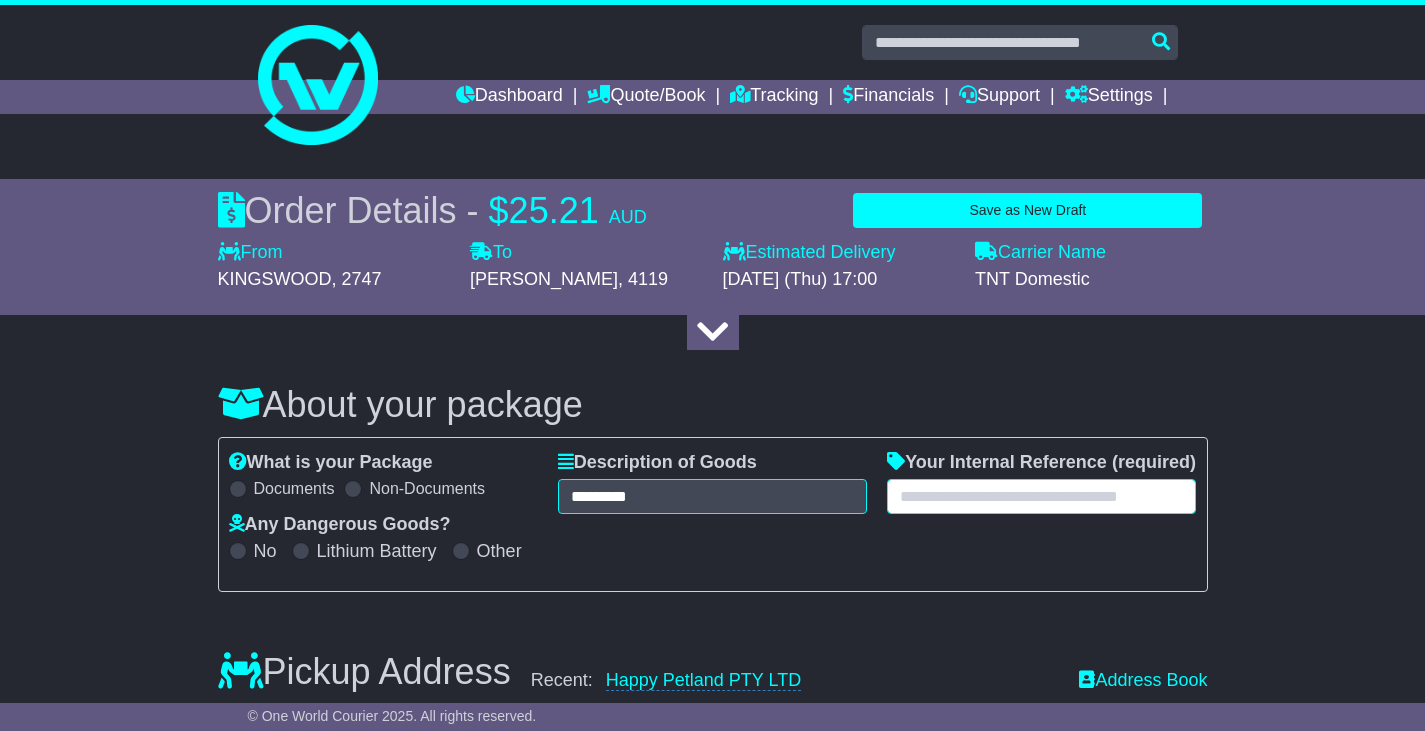 click at bounding box center [1041, 496] 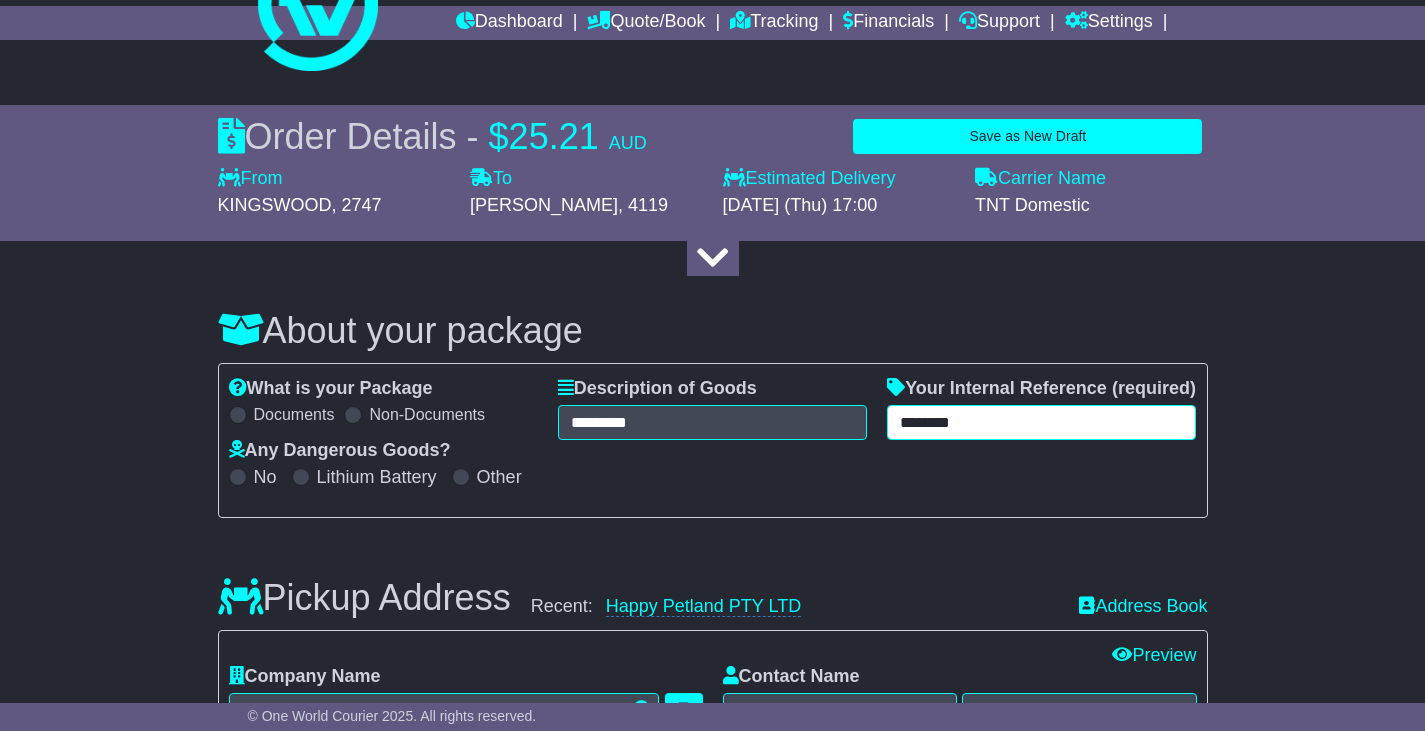 scroll, scrollTop: 300, scrollLeft: 0, axis: vertical 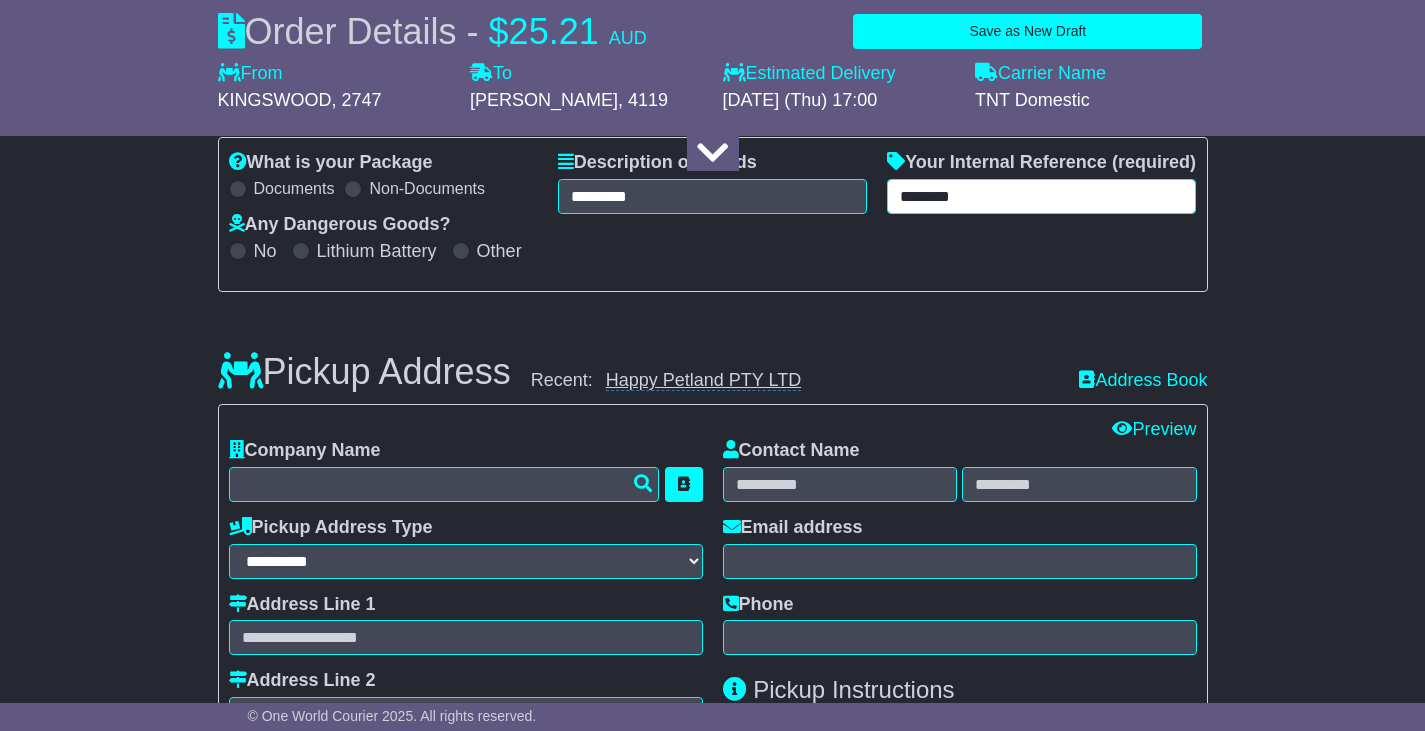 type on "********" 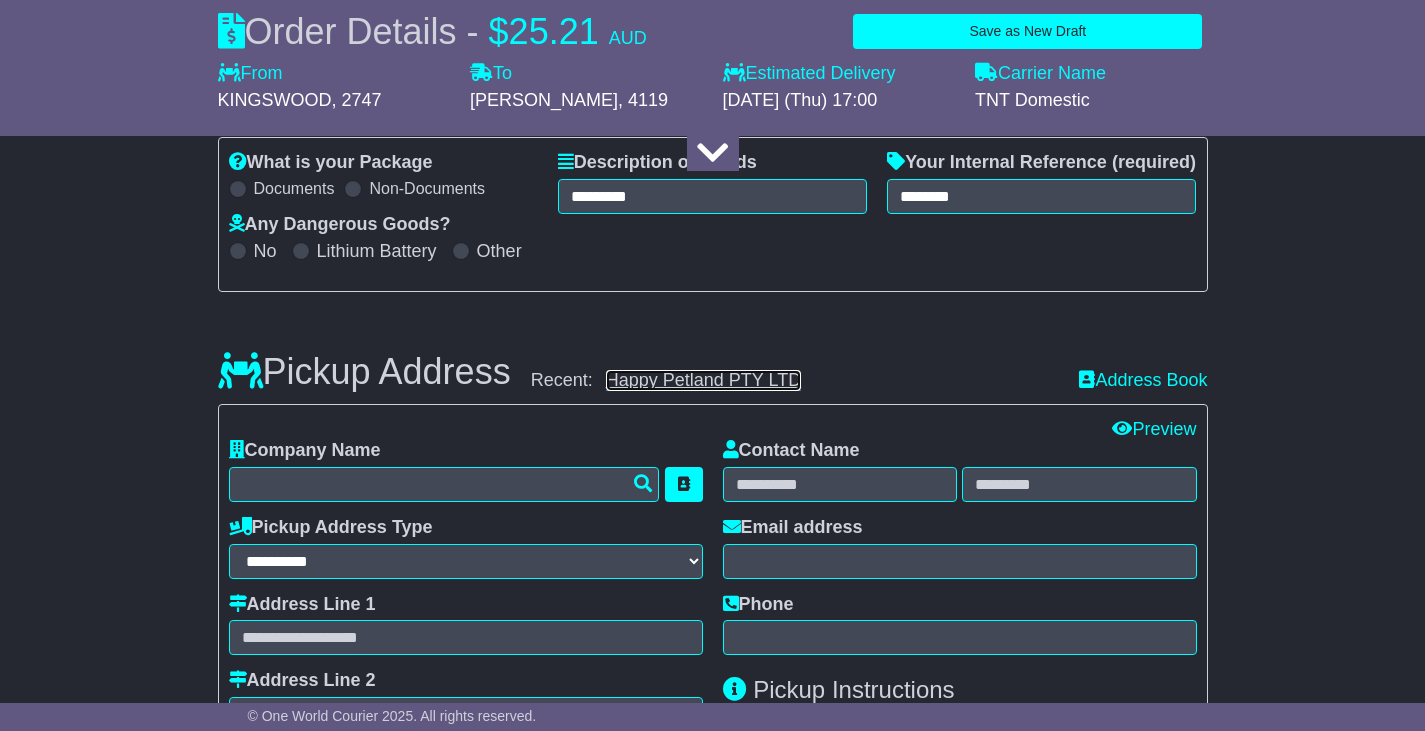 click on "Happy Petland PTY LTD" at bounding box center (703, 380) 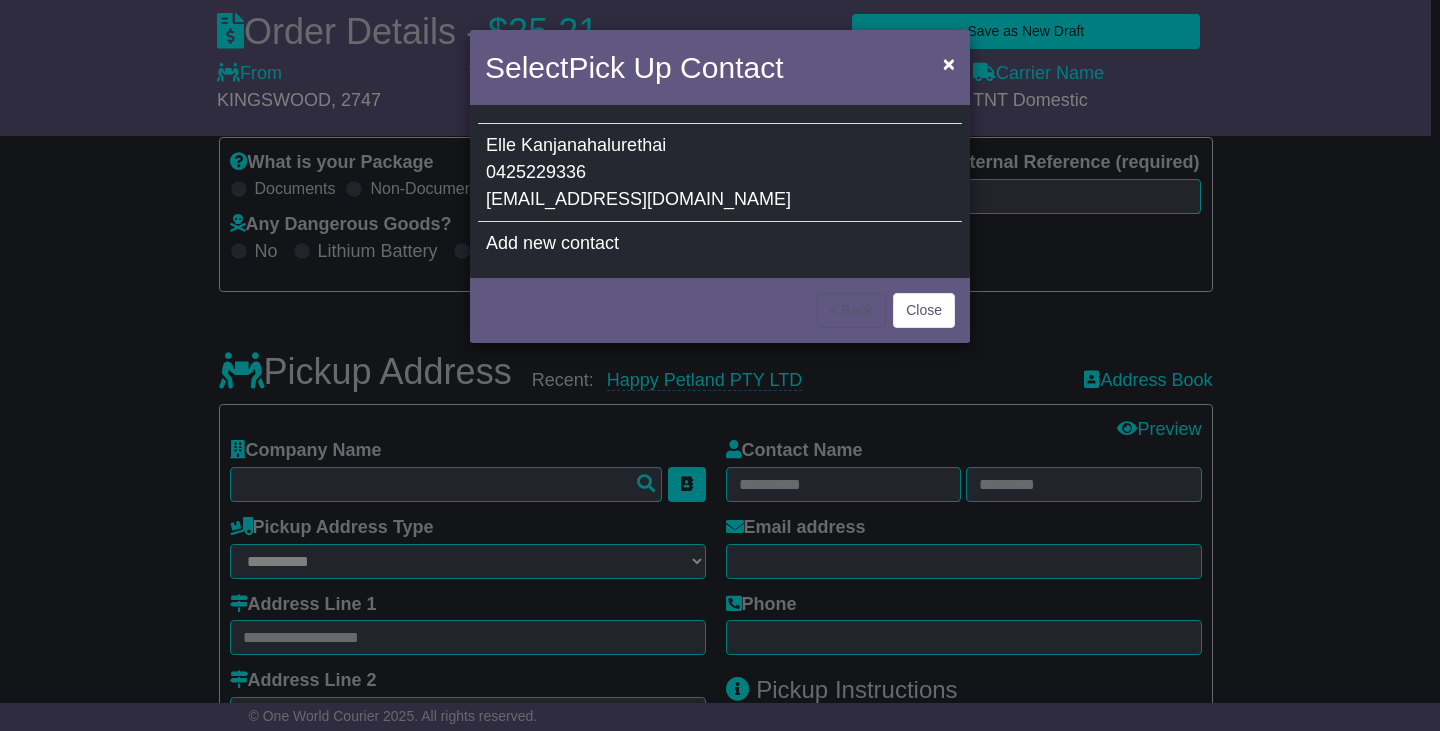 click on "Elle   Kanjanahalurethai
0425229336
aew@absoluteaquariums.com.au" at bounding box center (720, 173) 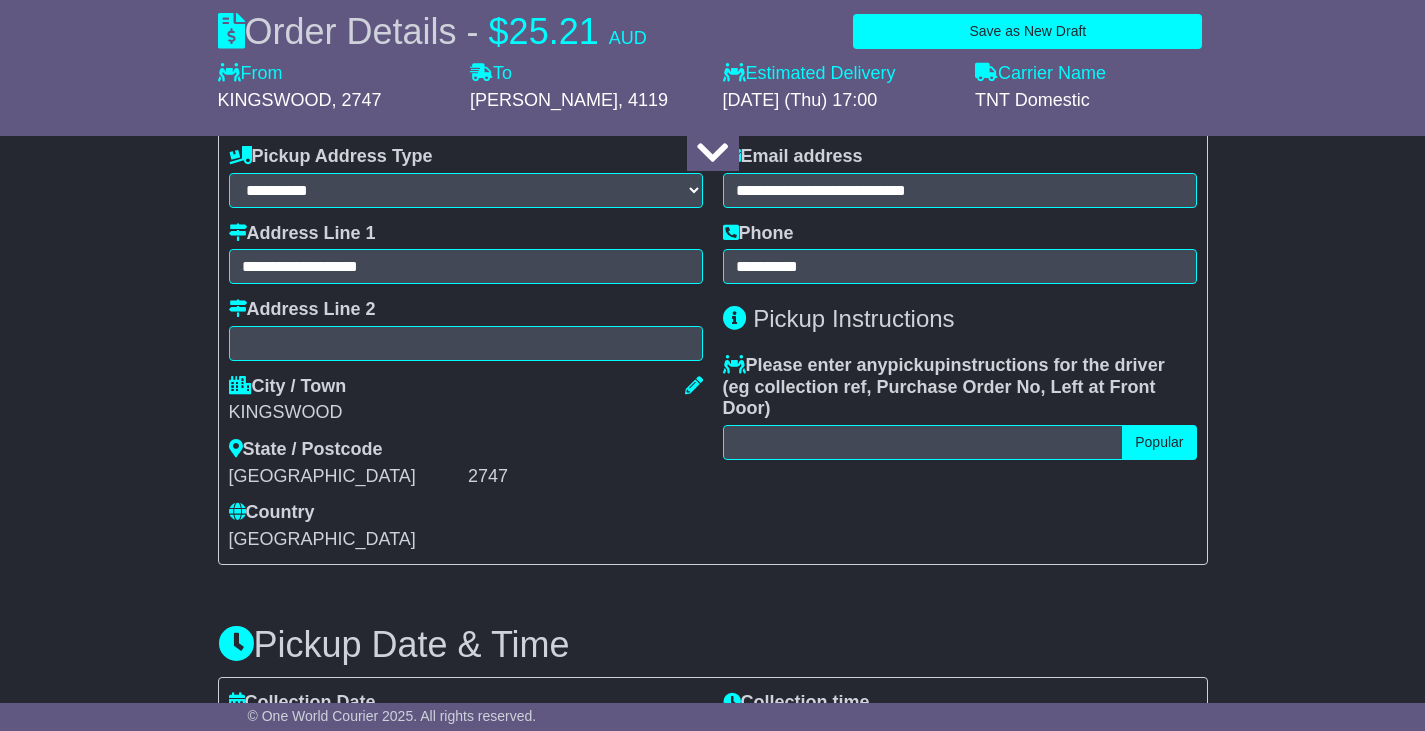 scroll, scrollTop: 700, scrollLeft: 0, axis: vertical 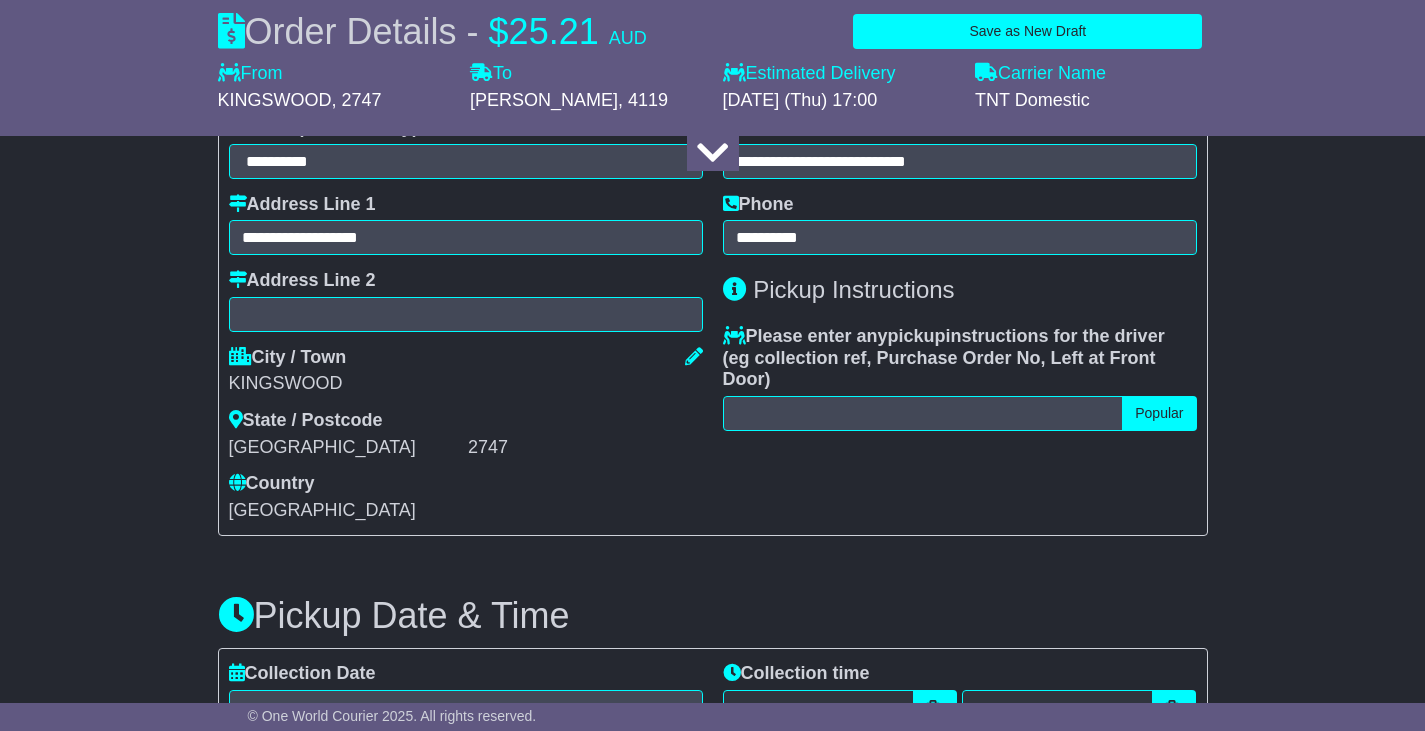 click on "**********" at bounding box center (960, 280) 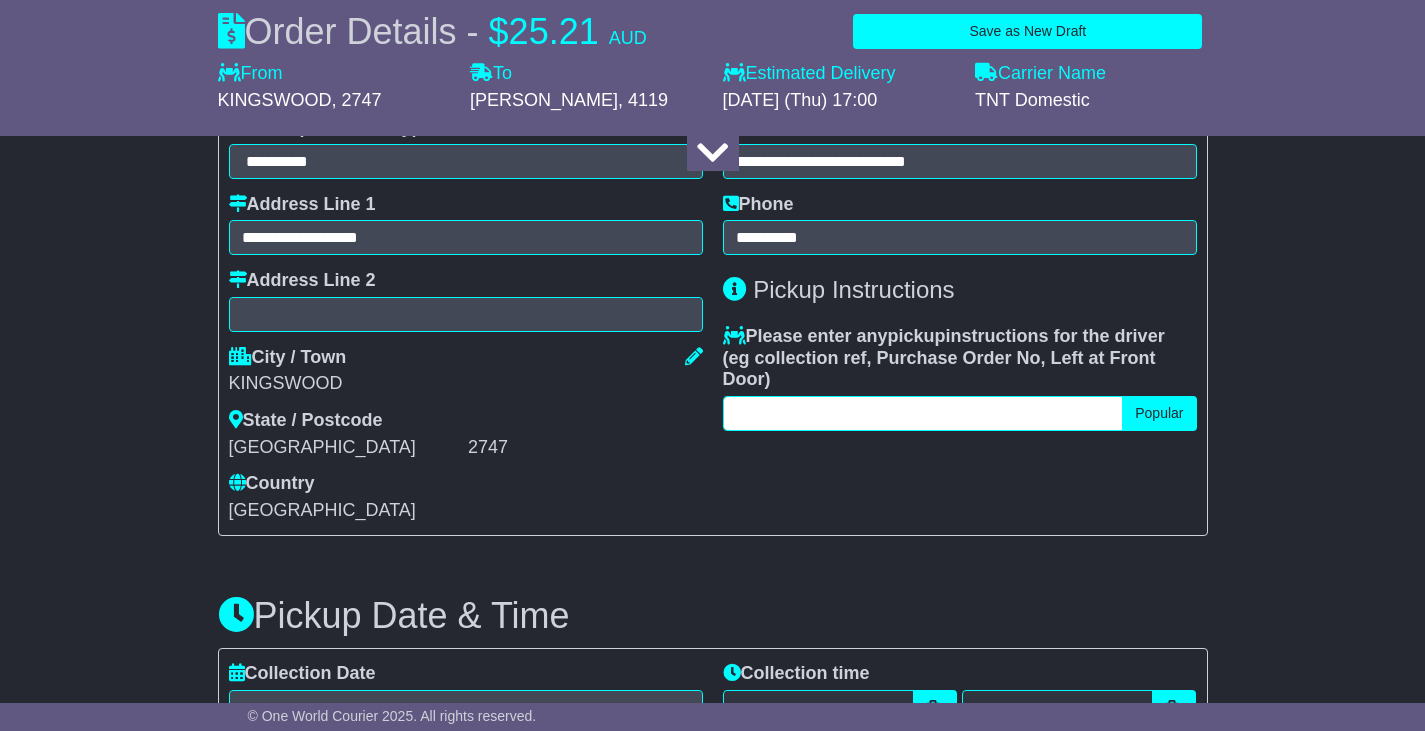 click at bounding box center [923, 413] 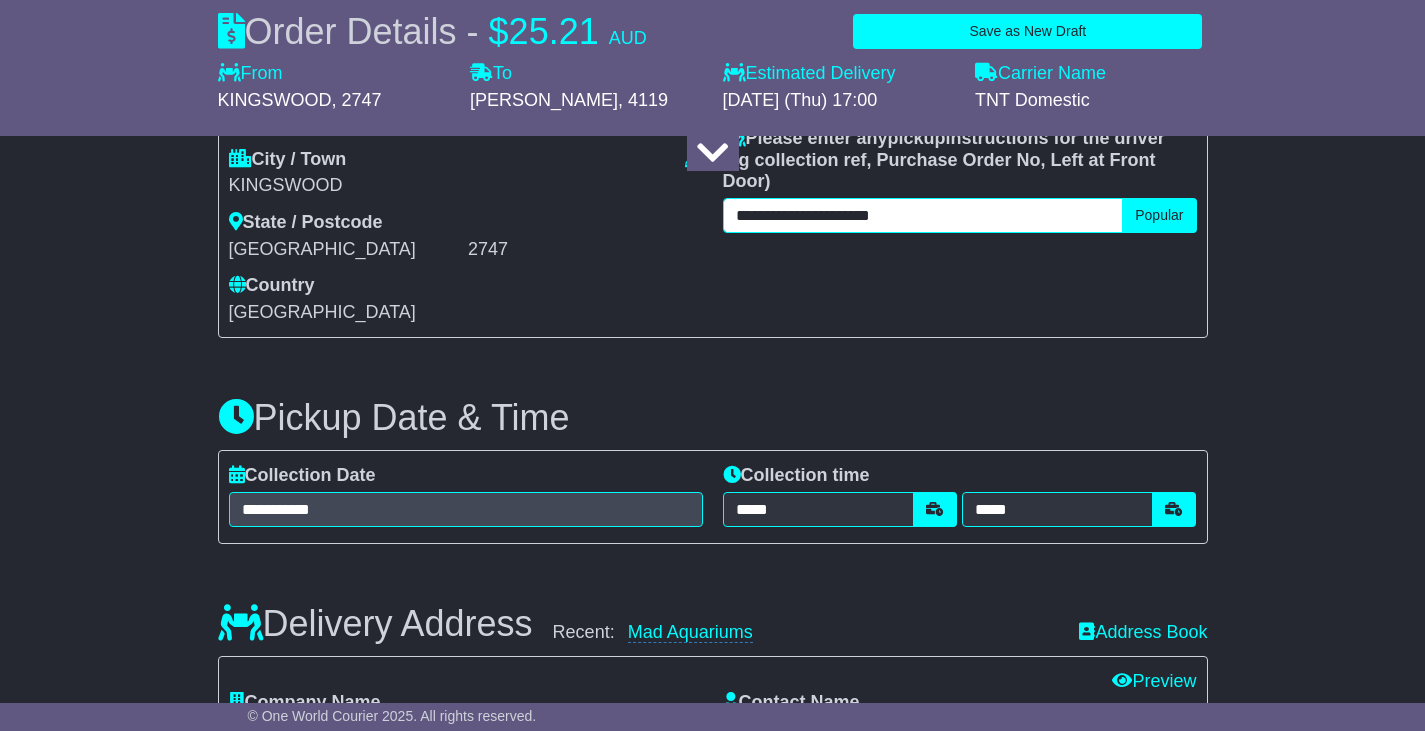 scroll, scrollTop: 1000, scrollLeft: 0, axis: vertical 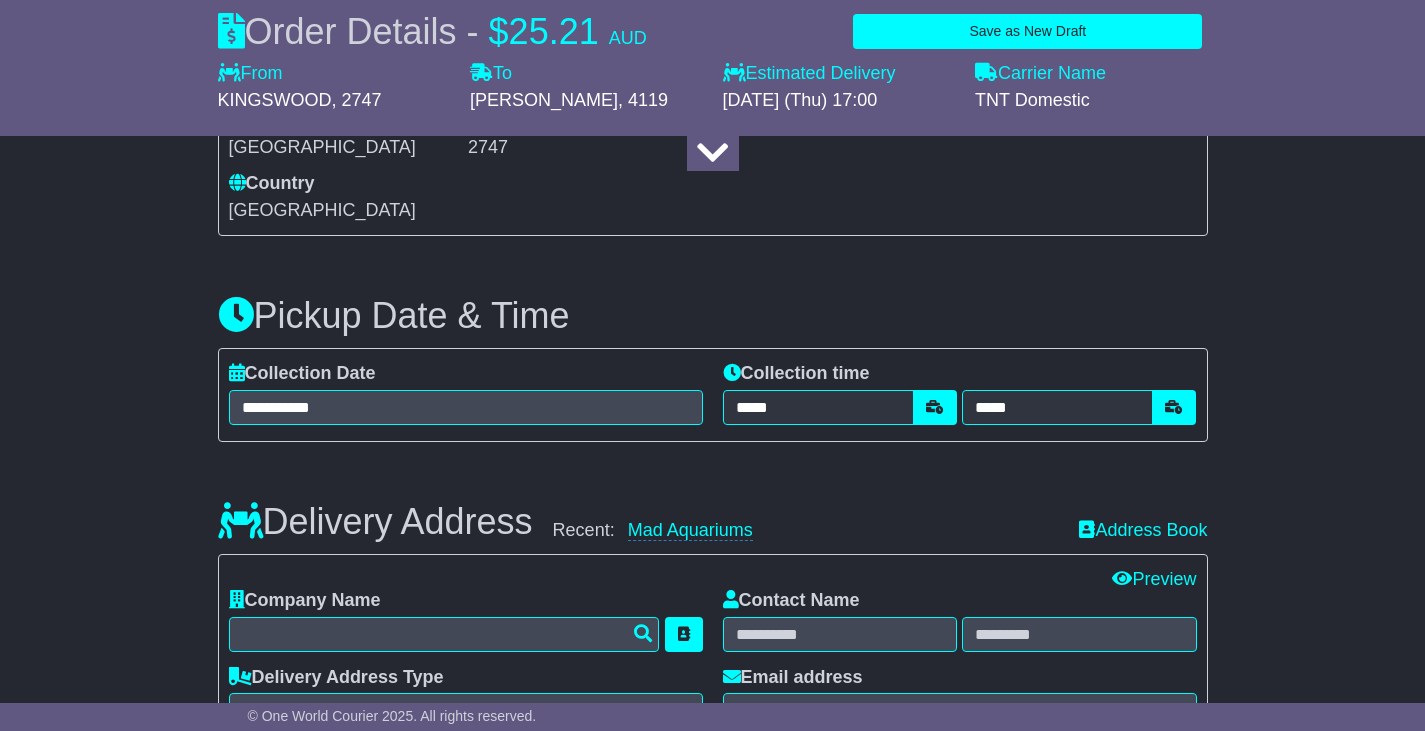 type on "**********" 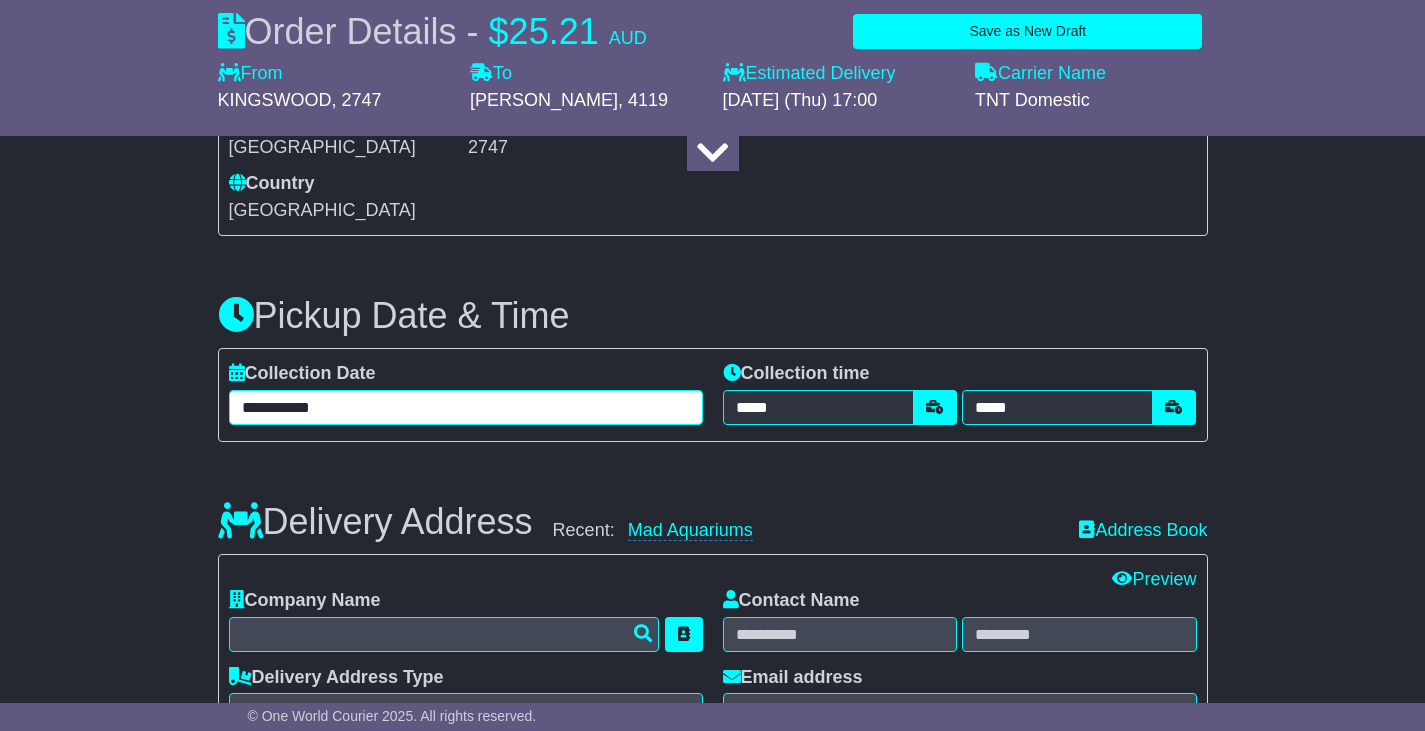 click on "**********" at bounding box center (466, 407) 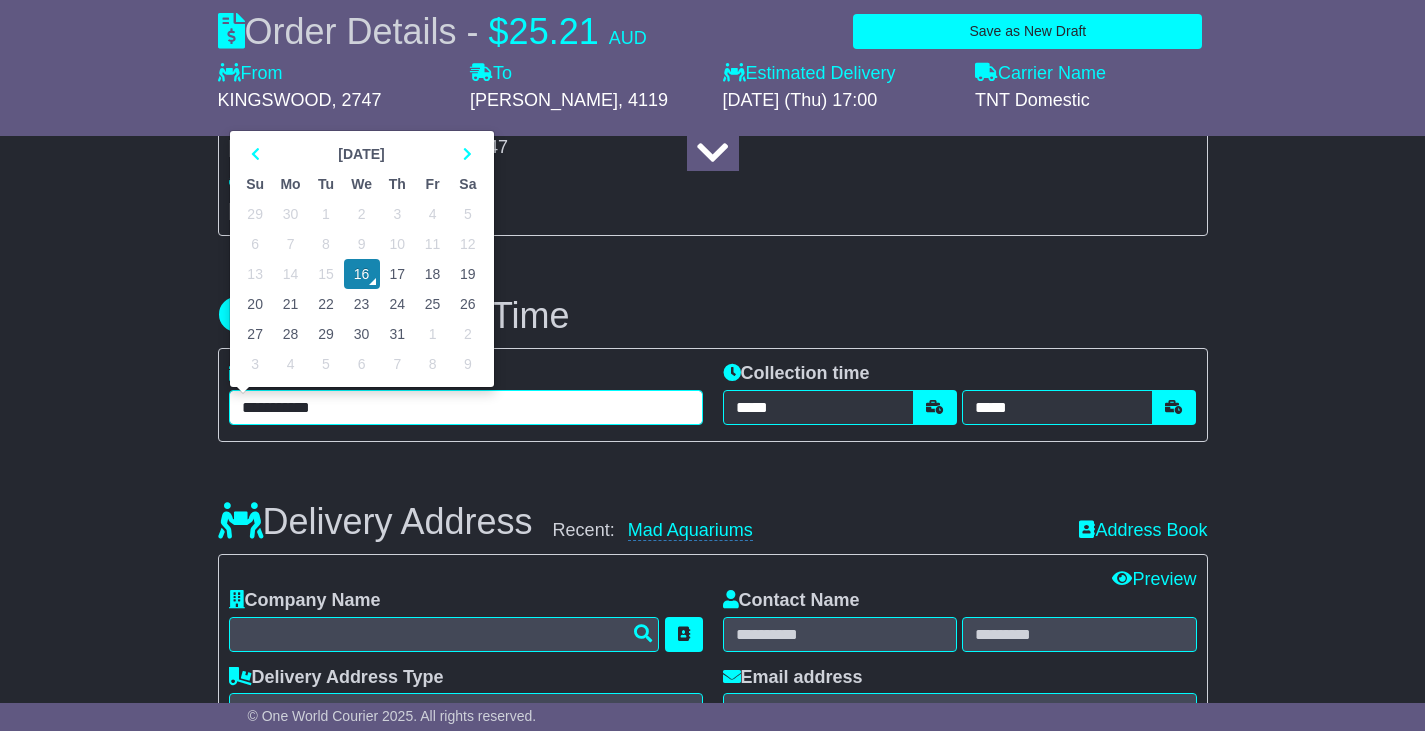 click on "17" at bounding box center [397, 274] 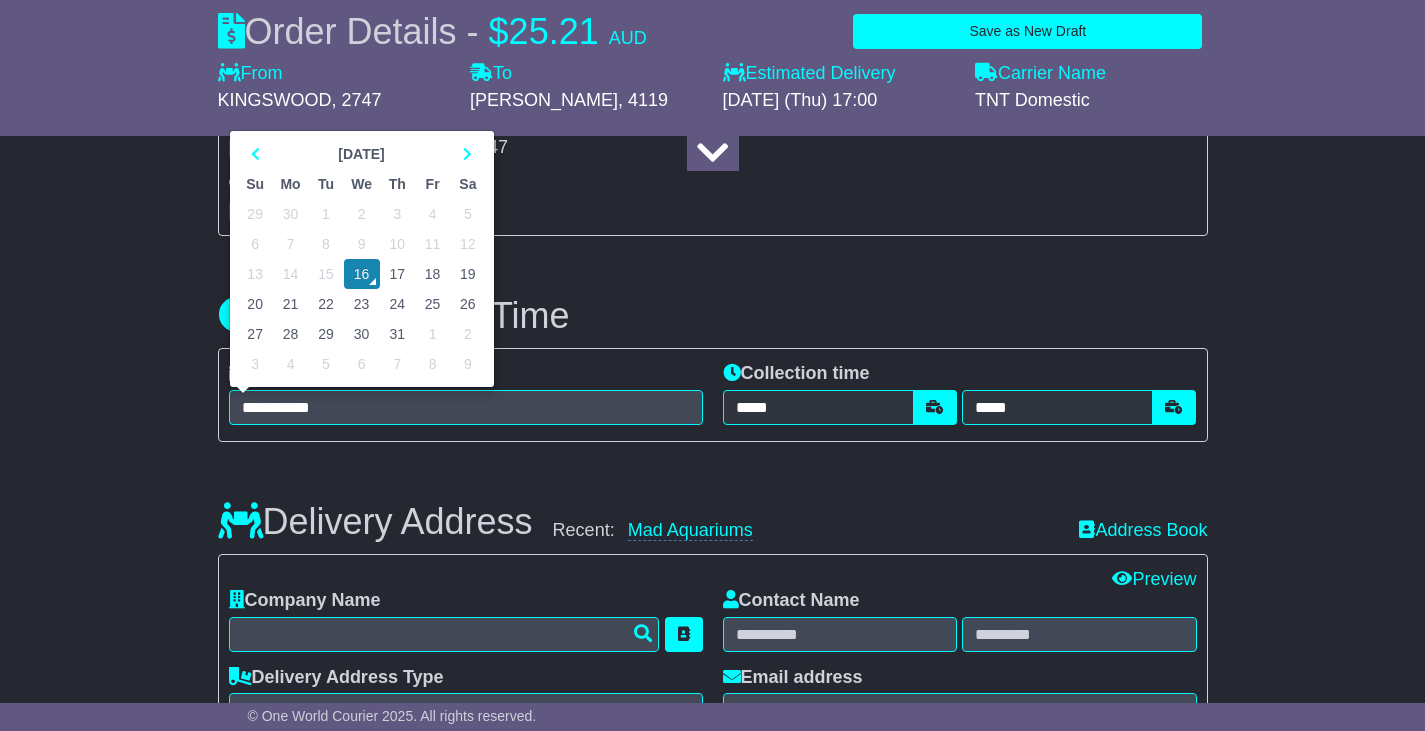 type on "**********" 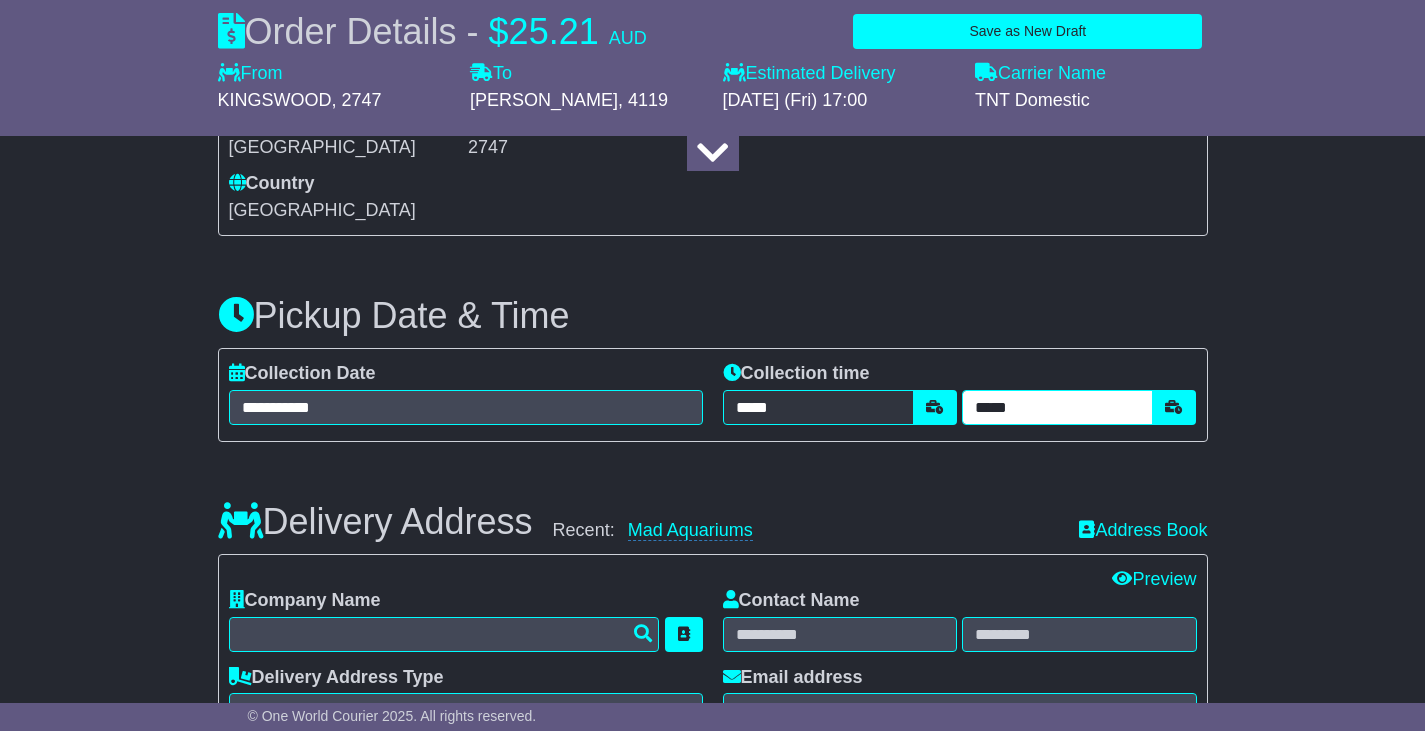 click on "*****" at bounding box center [1057, 407] 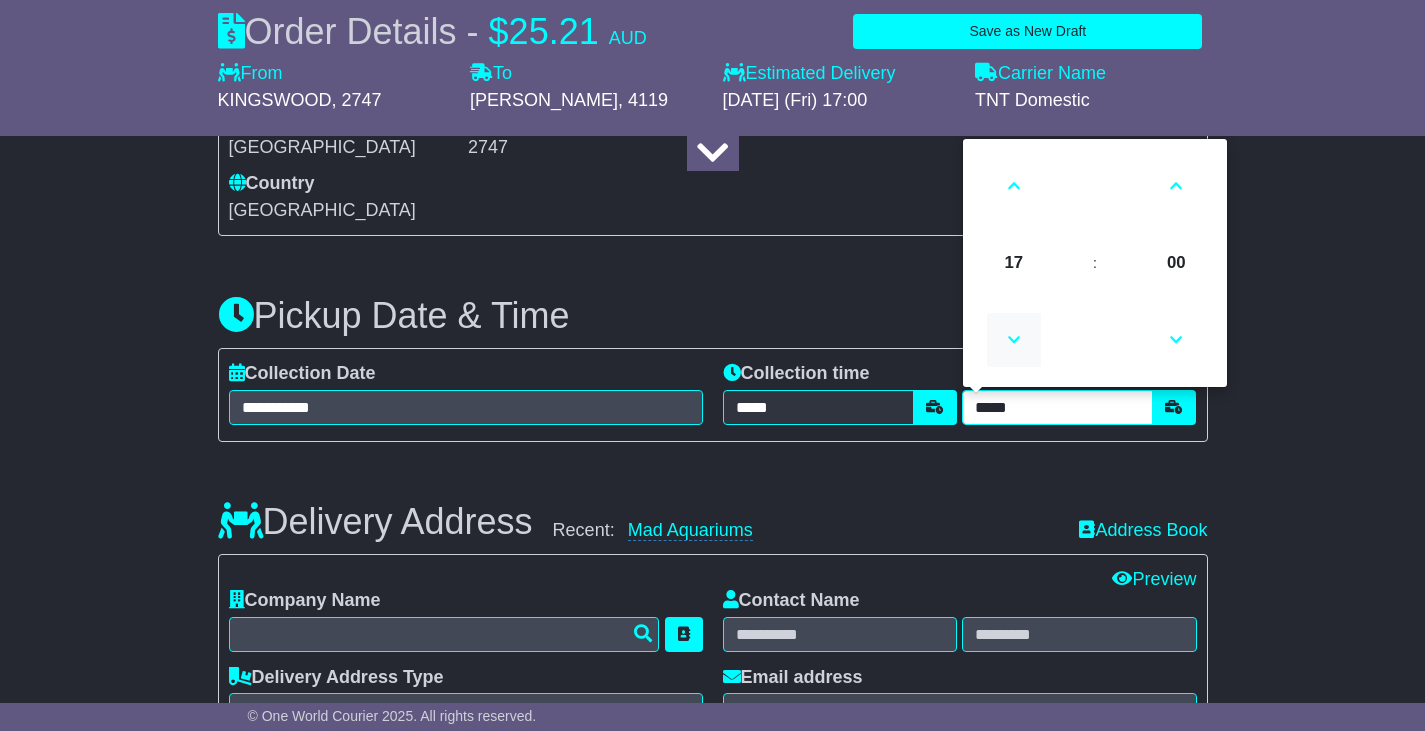click at bounding box center [1014, 340] 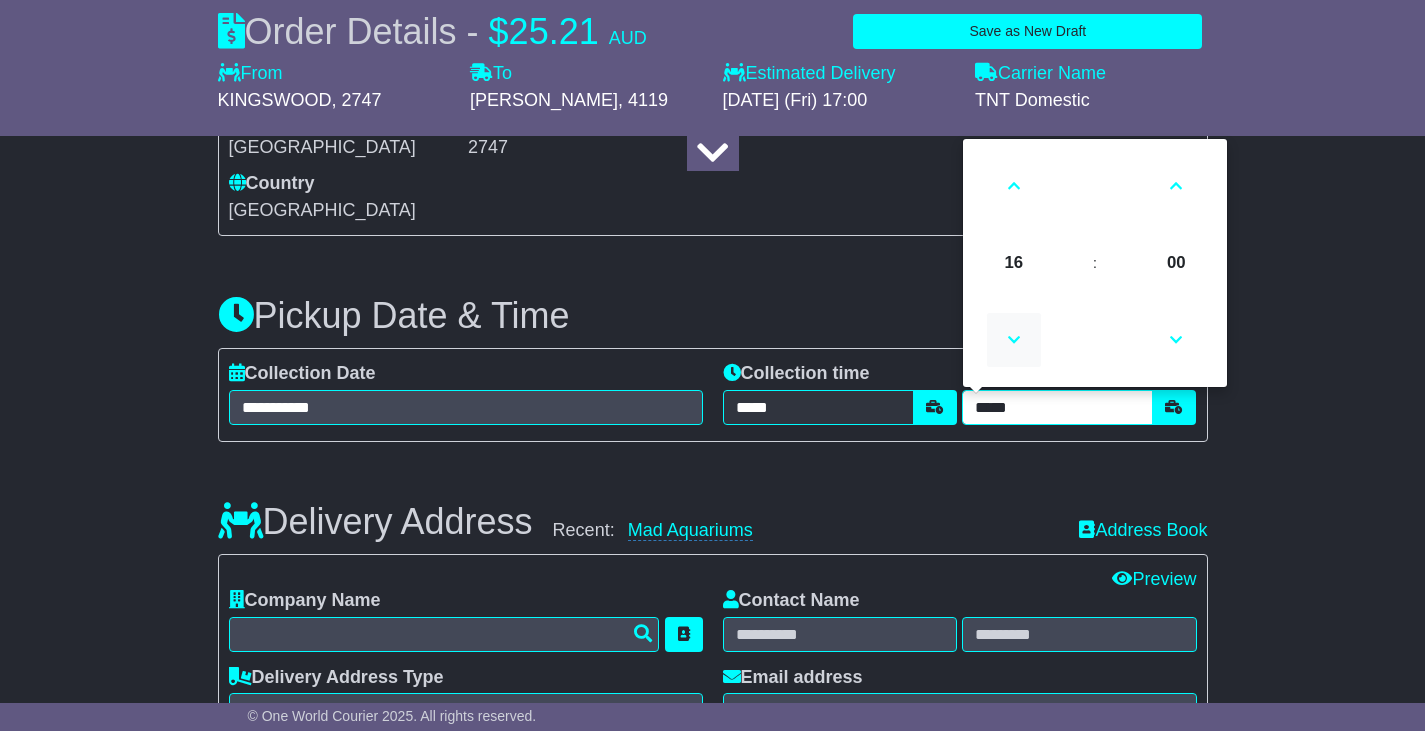 click at bounding box center [1014, 340] 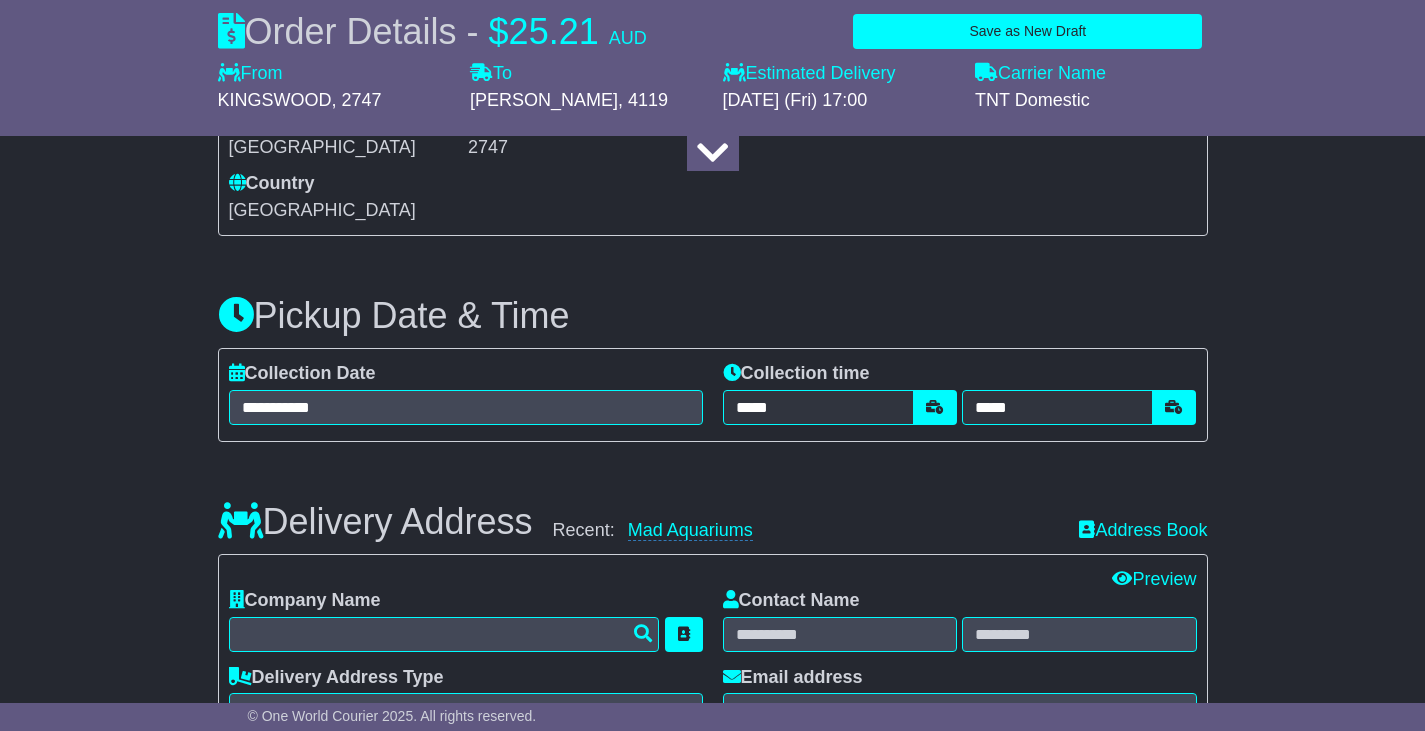 click on "About your package
What is your Package
Documents
Non-Documents
What are the Incoterms?
***
***
***
***
***
***
Description of Goods
*********
Attention: dangerous goods are not allowed by service.
Your Internal Reference (required)
********
Any Dangerous Goods?
No" at bounding box center (712, 681) 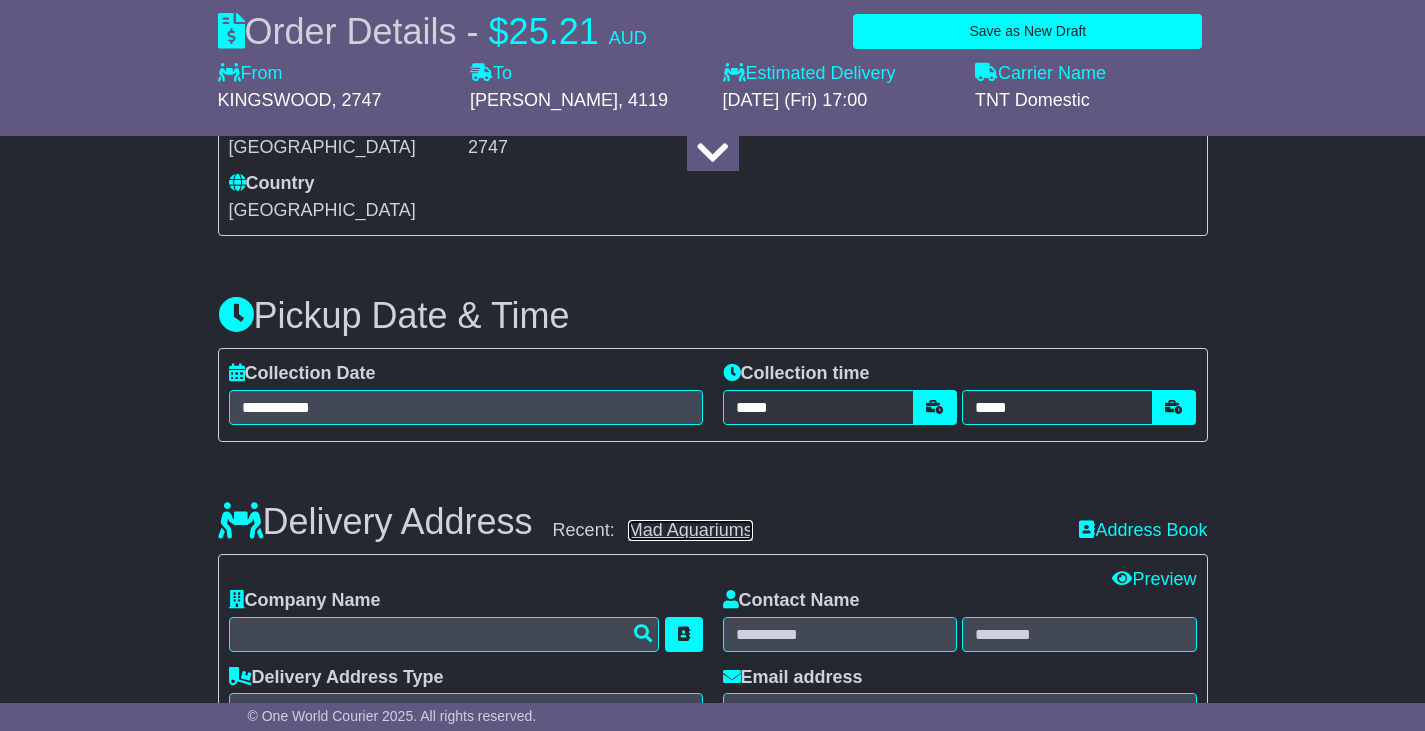 click on "Mad Aquariums" at bounding box center (690, 530) 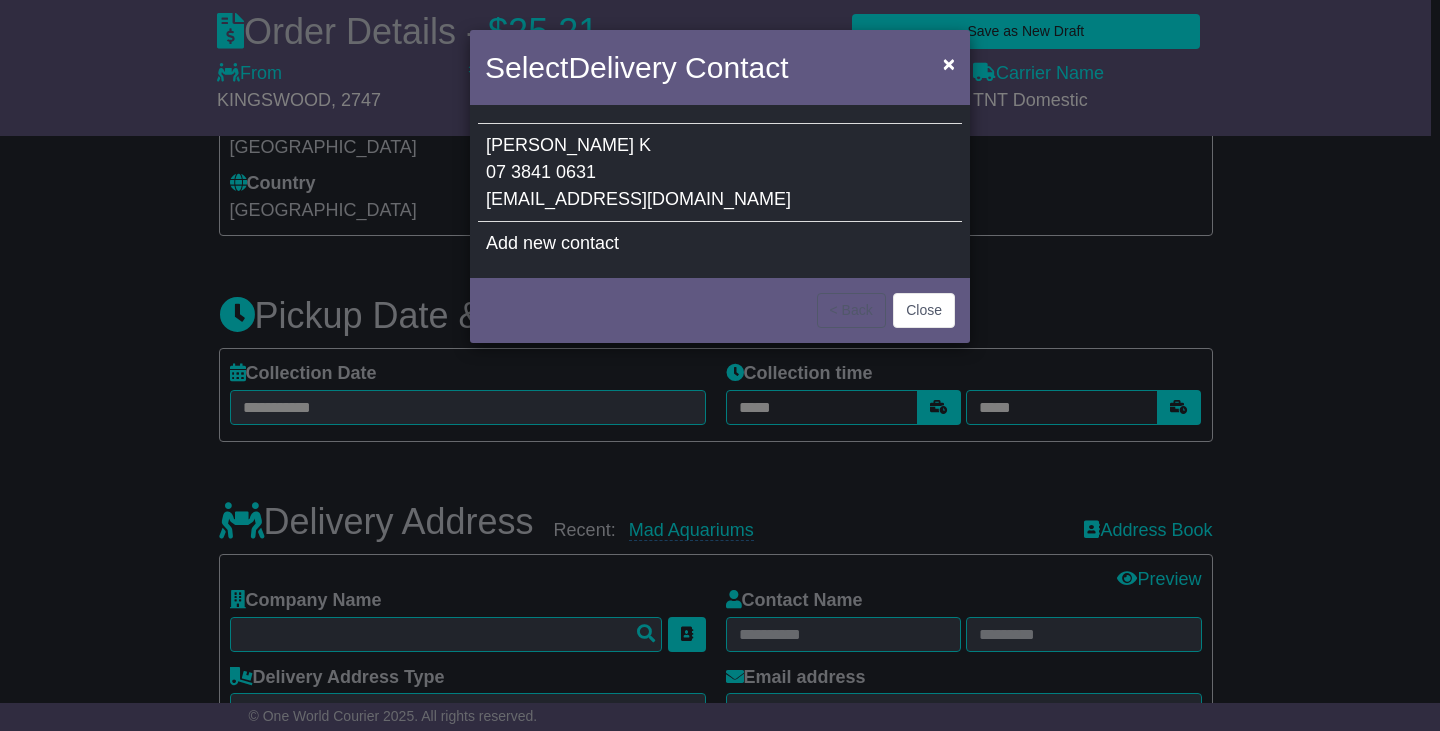 click on "Katrina" at bounding box center [560, 145] 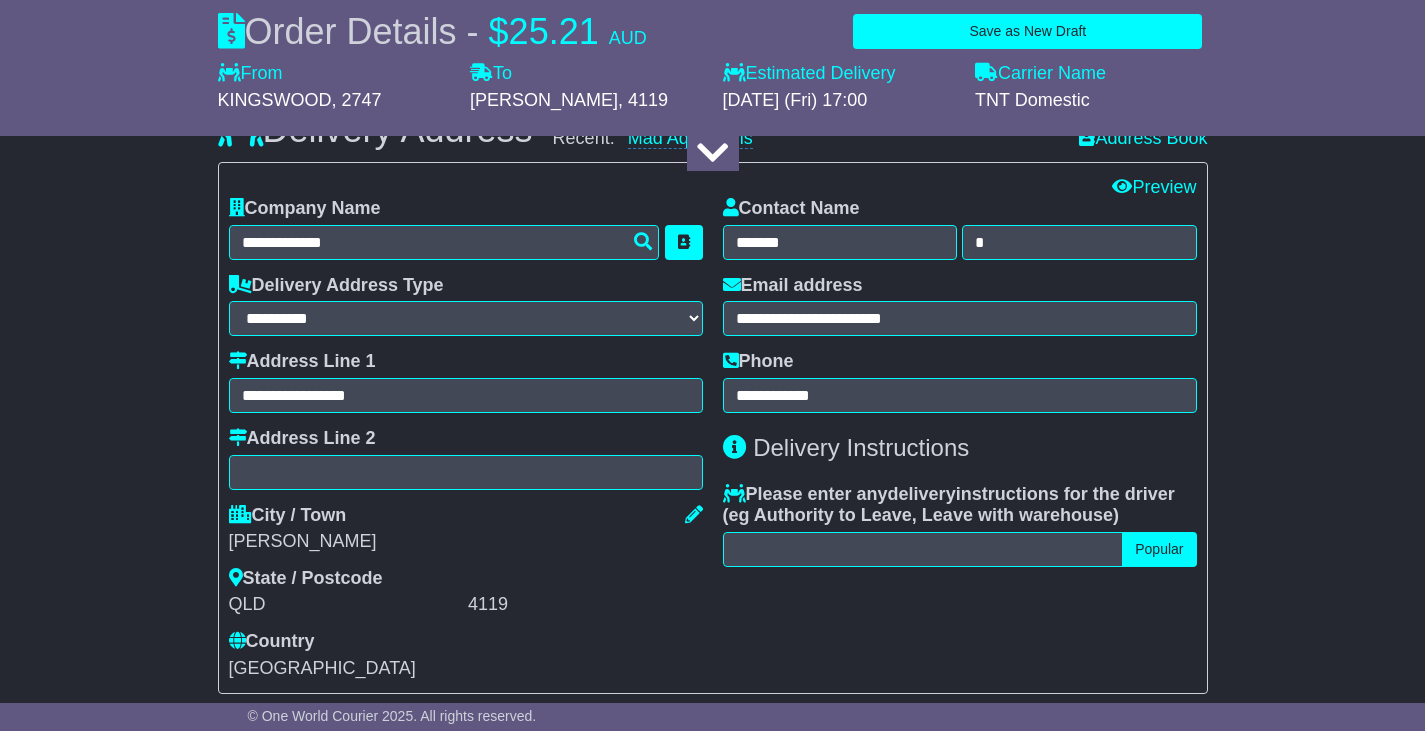scroll, scrollTop: 1400, scrollLeft: 0, axis: vertical 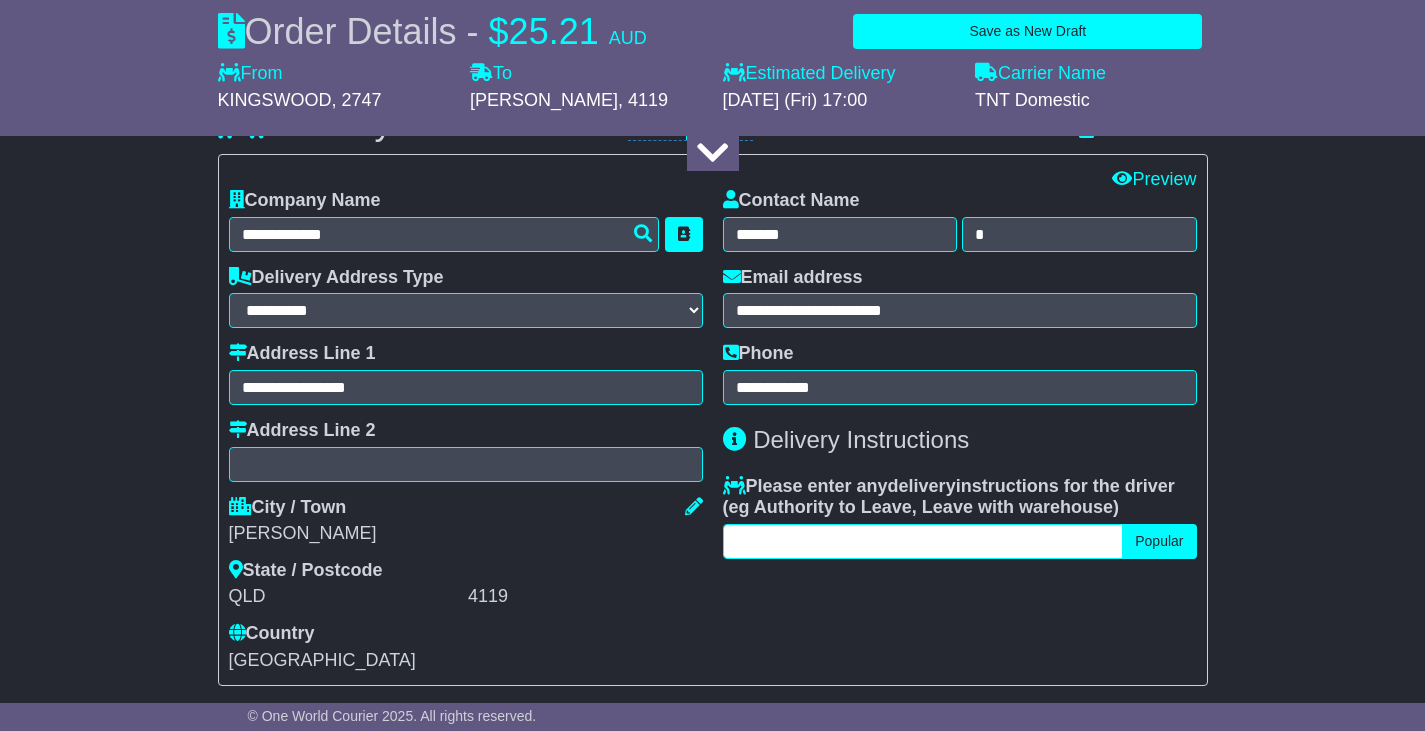 click at bounding box center [923, 541] 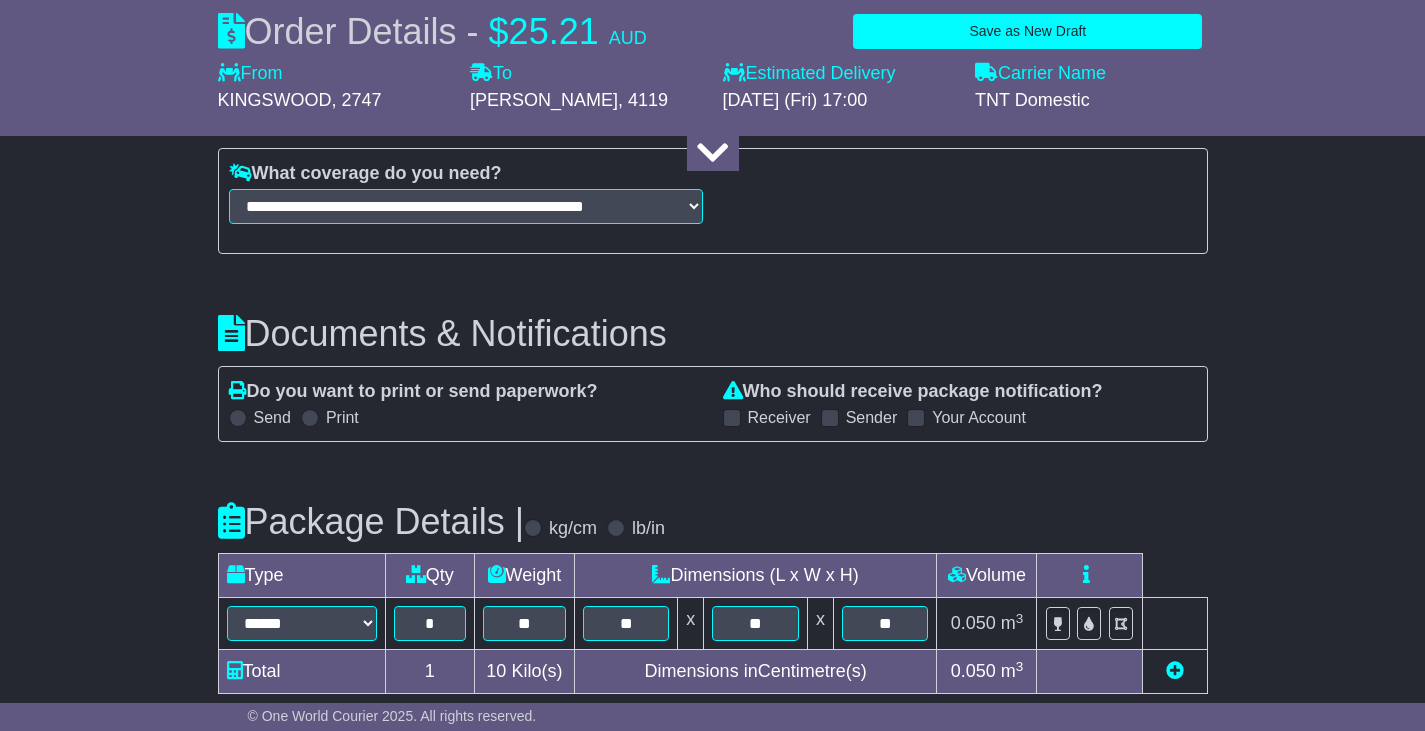scroll, scrollTop: 2100, scrollLeft: 0, axis: vertical 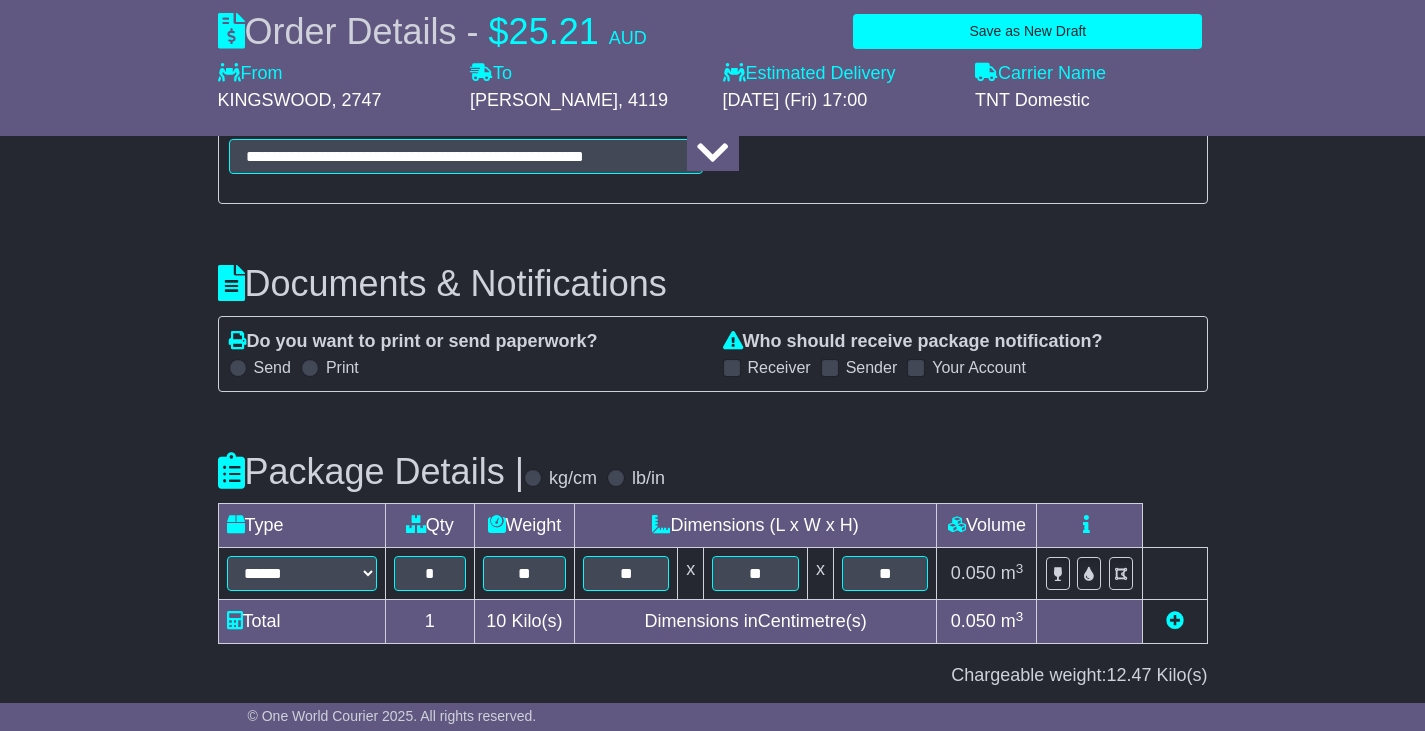 type on "**********" 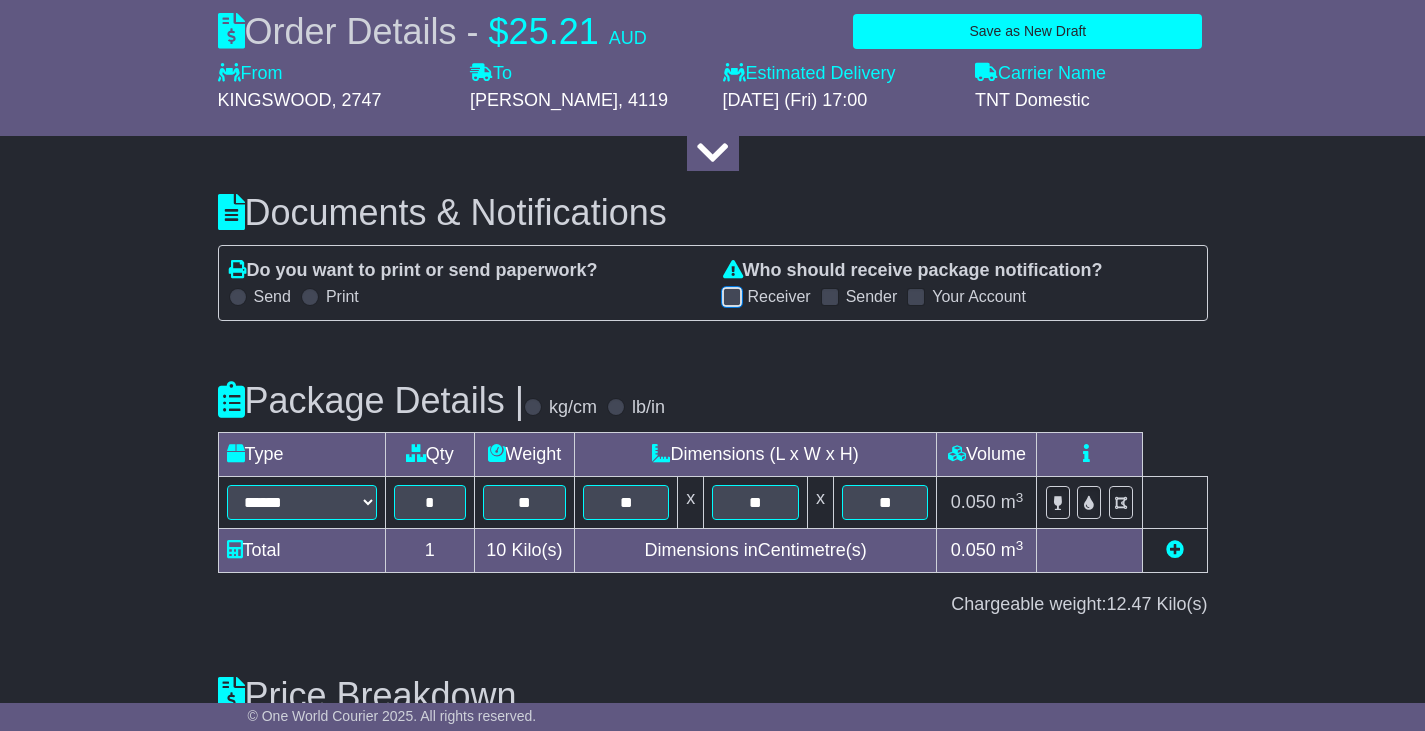 scroll, scrollTop: 2405, scrollLeft: 0, axis: vertical 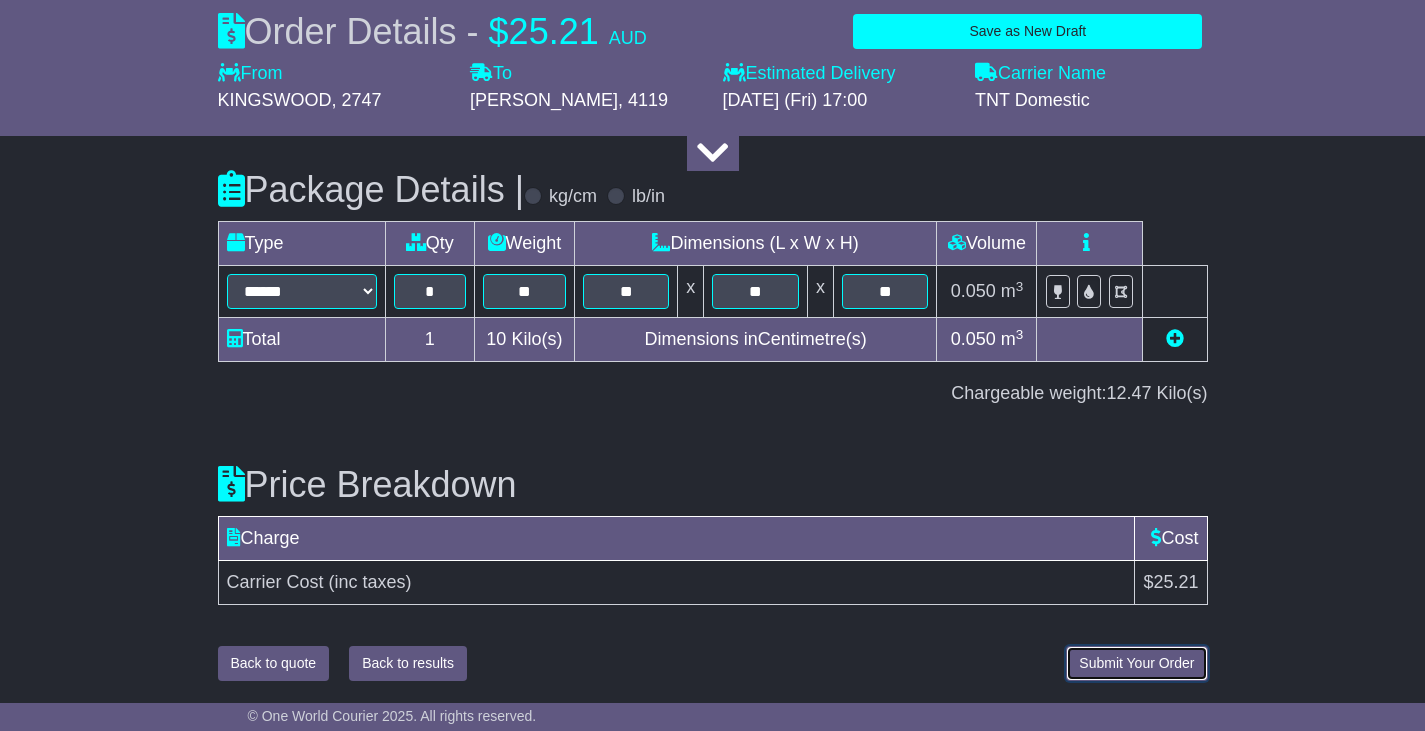 click on "Submit Your Order" at bounding box center [1136, 663] 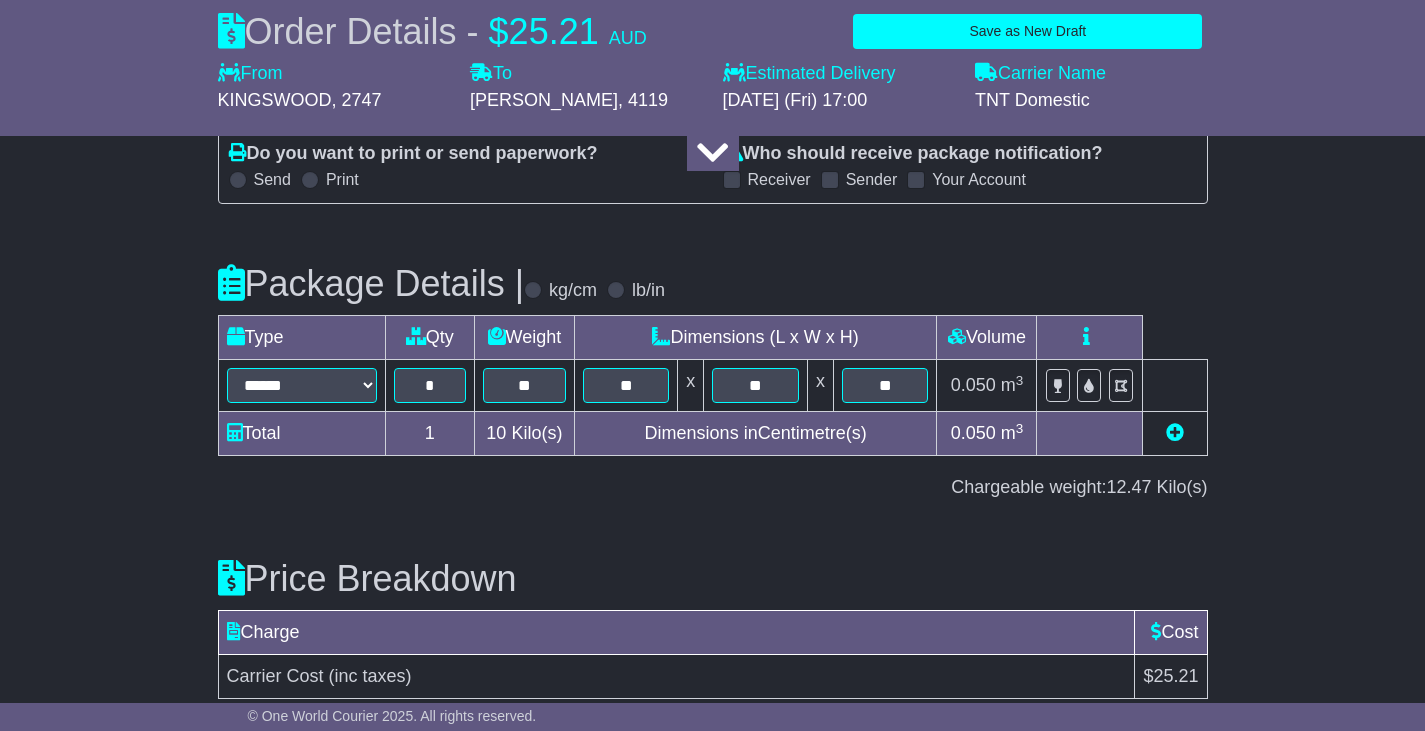 scroll, scrollTop: 2405, scrollLeft: 0, axis: vertical 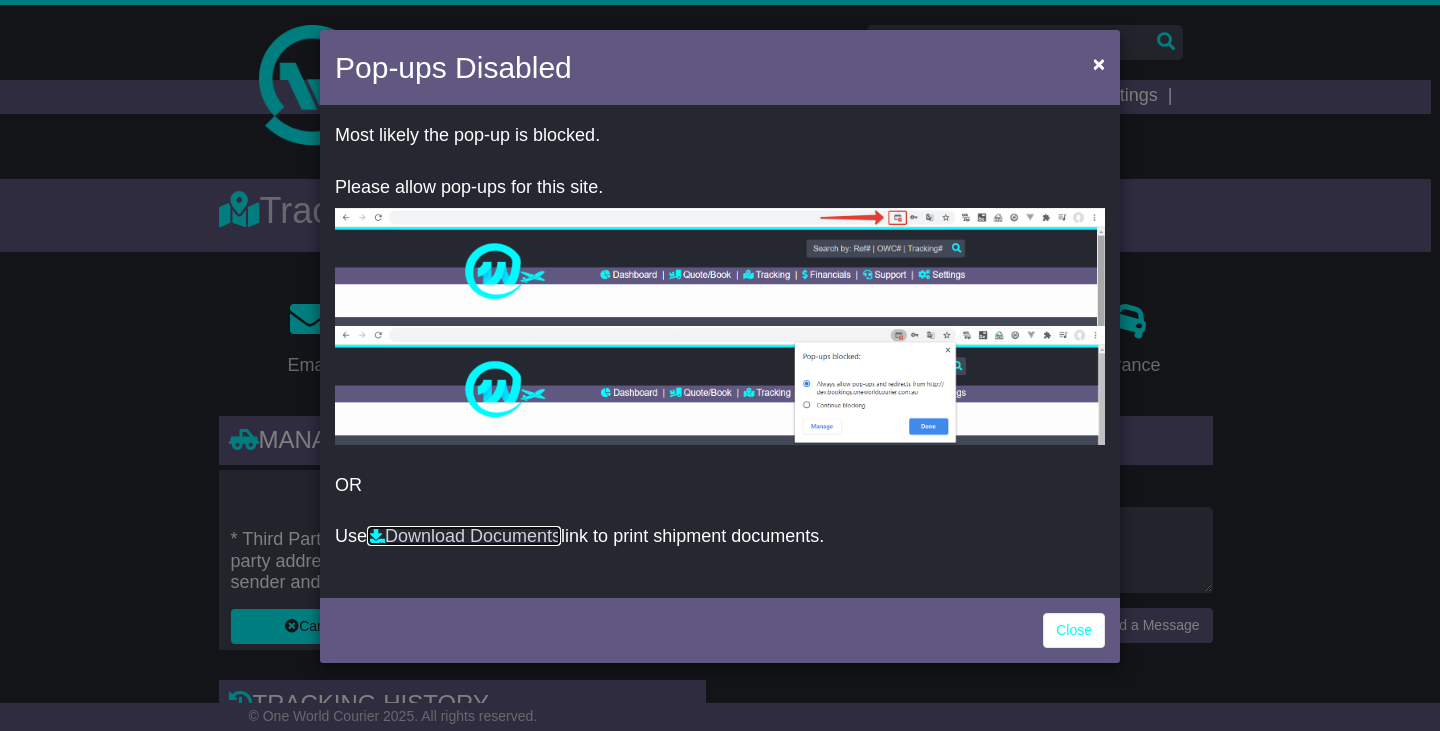 click on "Download Documents" at bounding box center [464, 536] 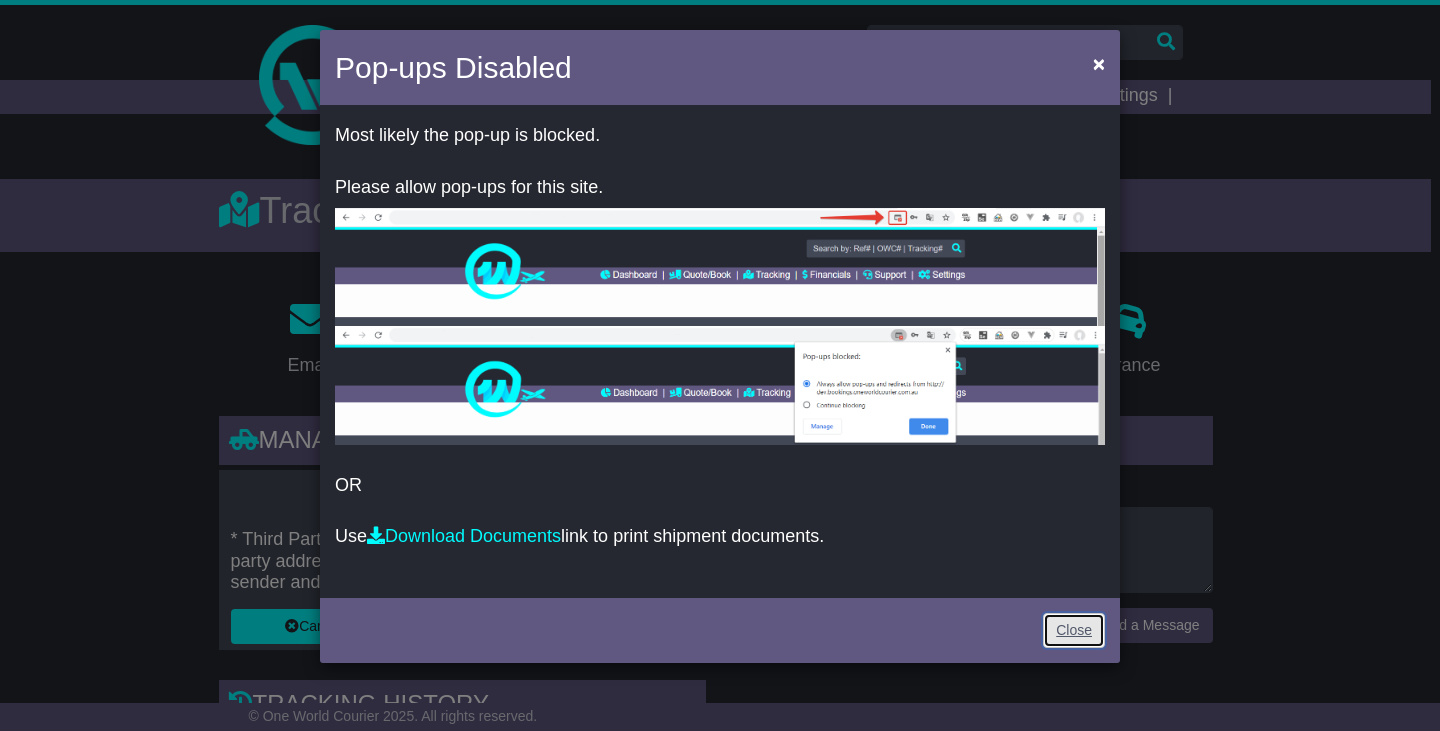 click on "Close" at bounding box center (1074, 630) 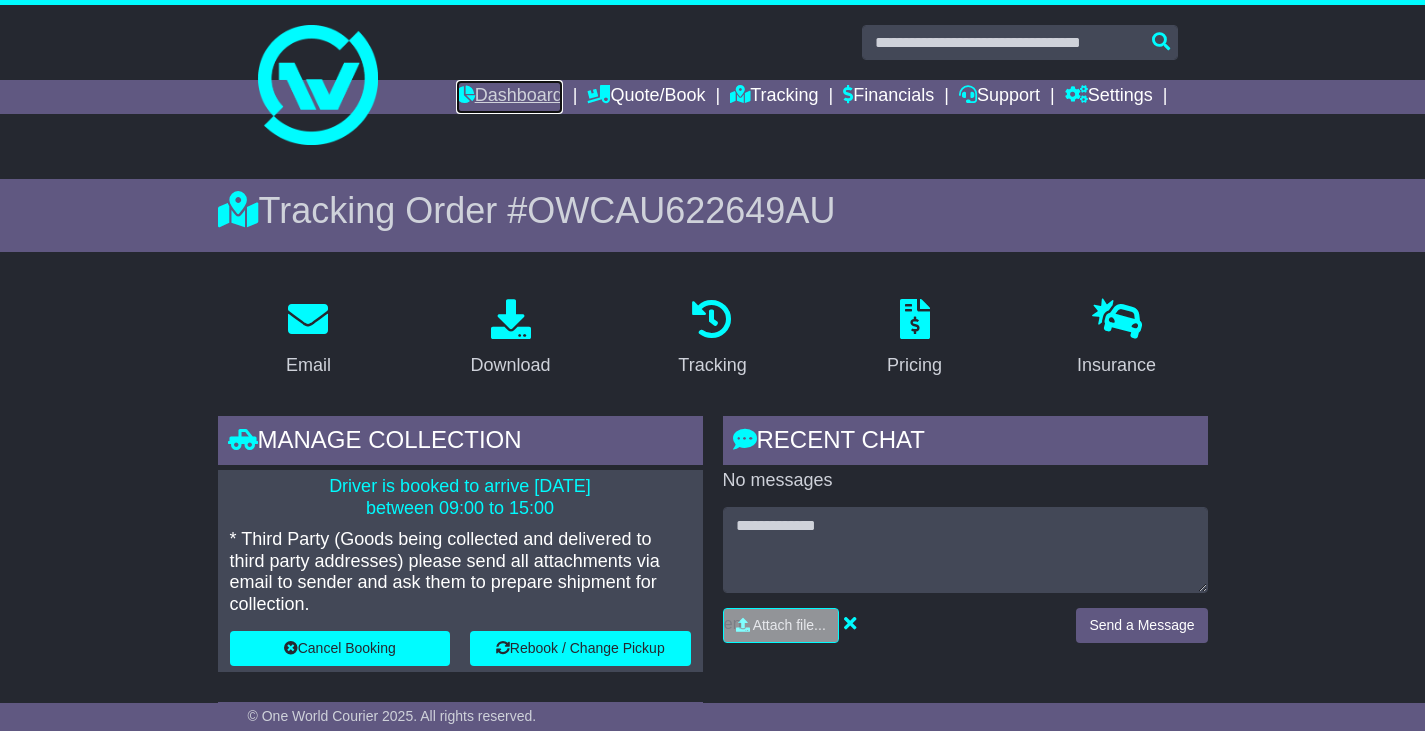 click on "Dashboard" at bounding box center [509, 97] 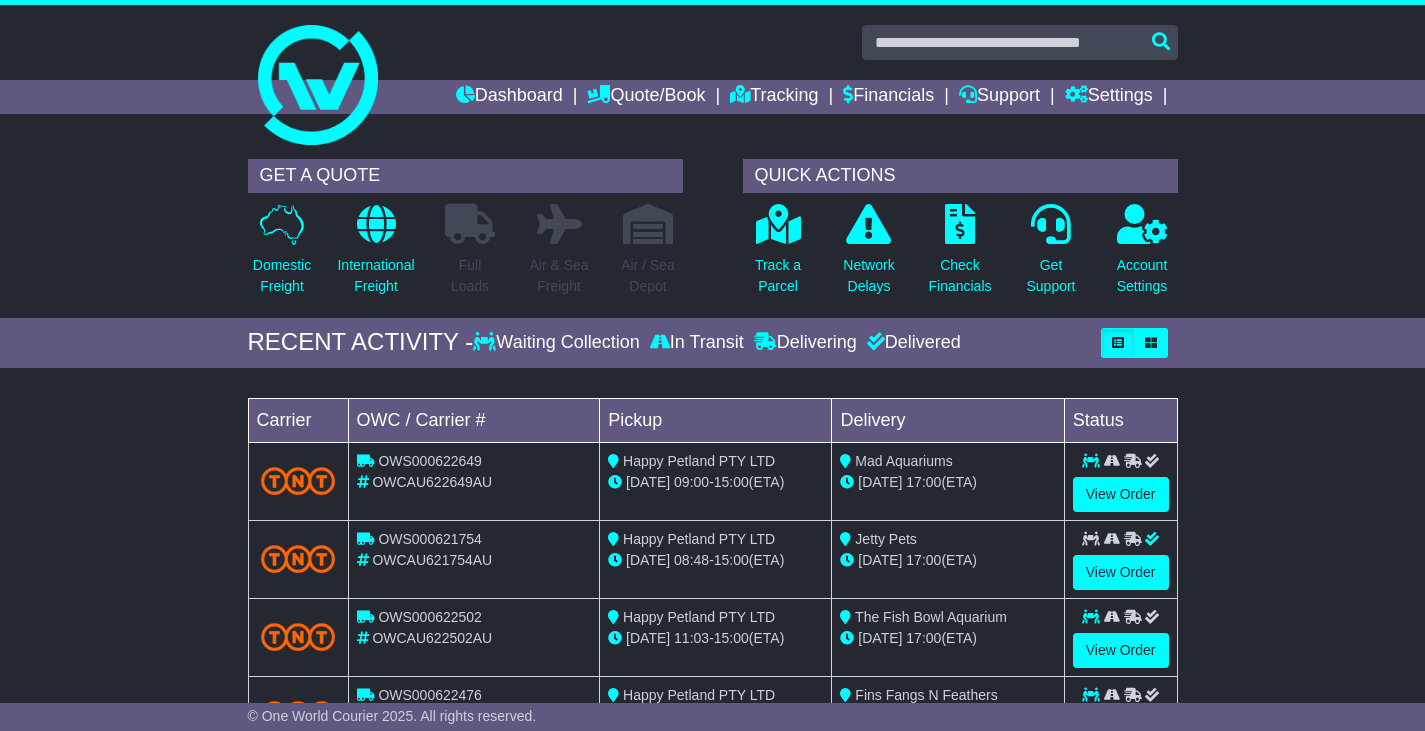 scroll, scrollTop: 0, scrollLeft: 0, axis: both 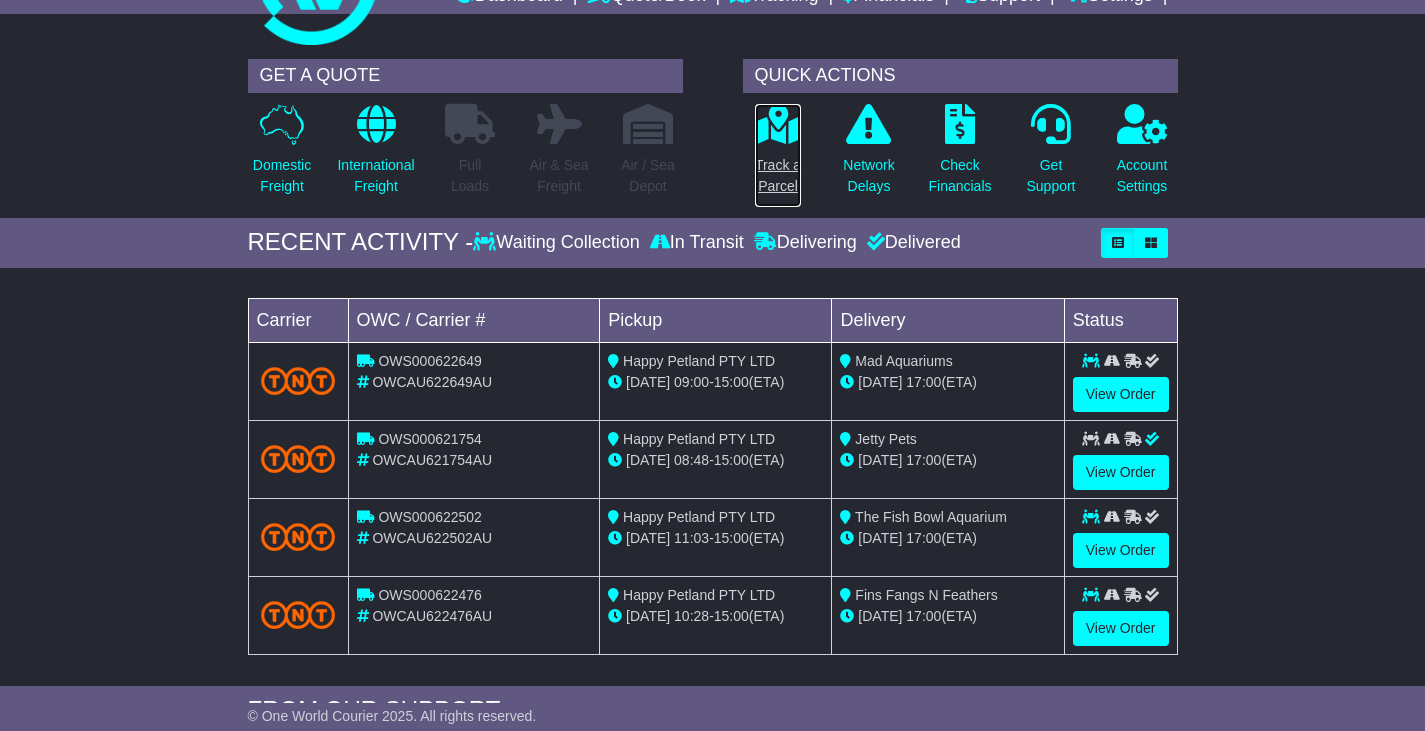 click at bounding box center (778, 124) 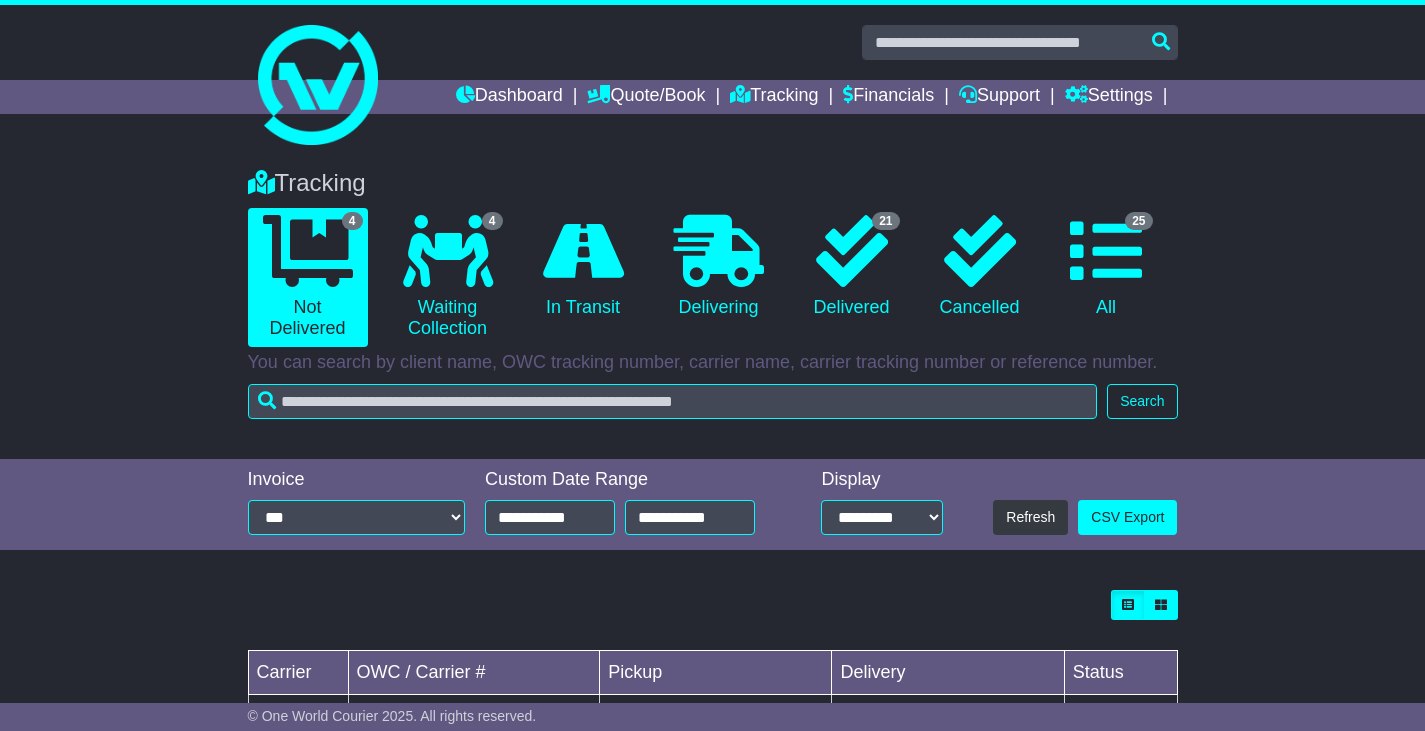 scroll, scrollTop: 0, scrollLeft: 0, axis: both 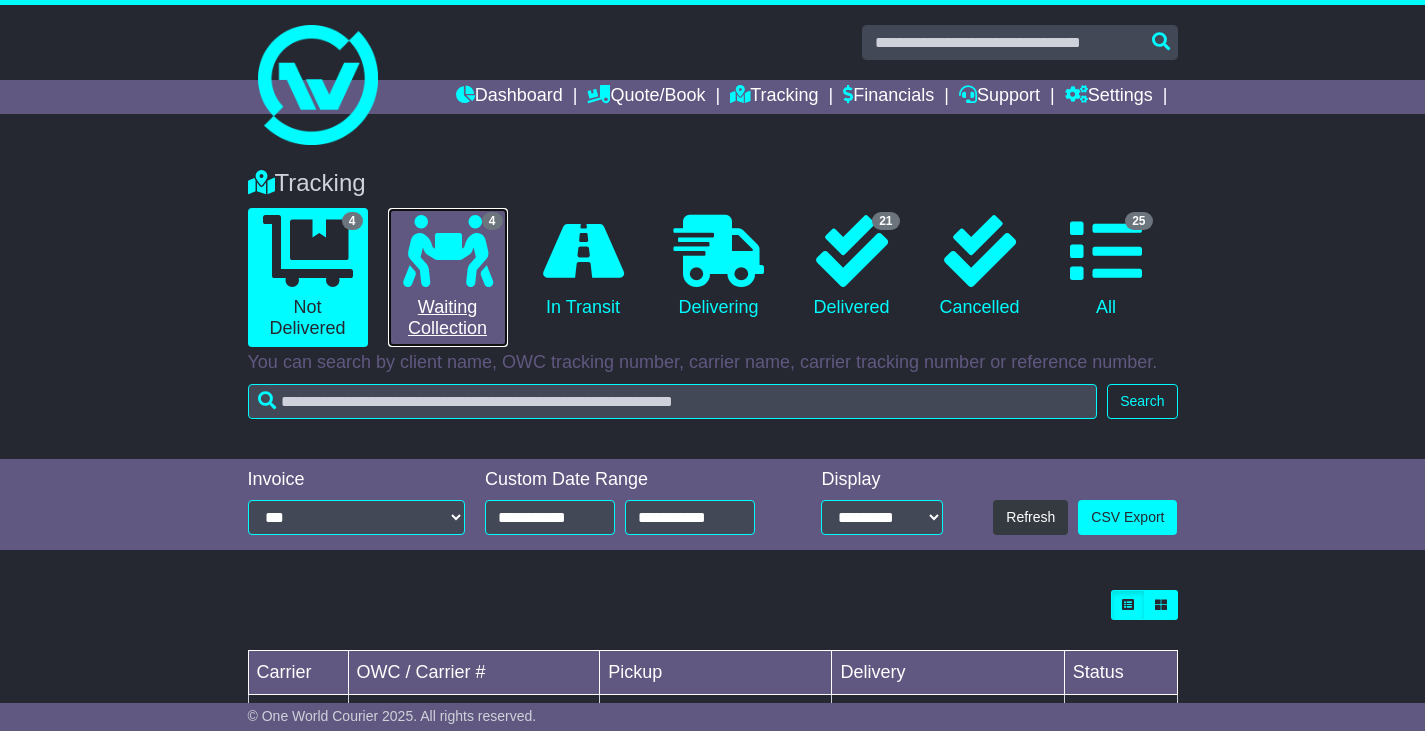 click at bounding box center [448, 251] 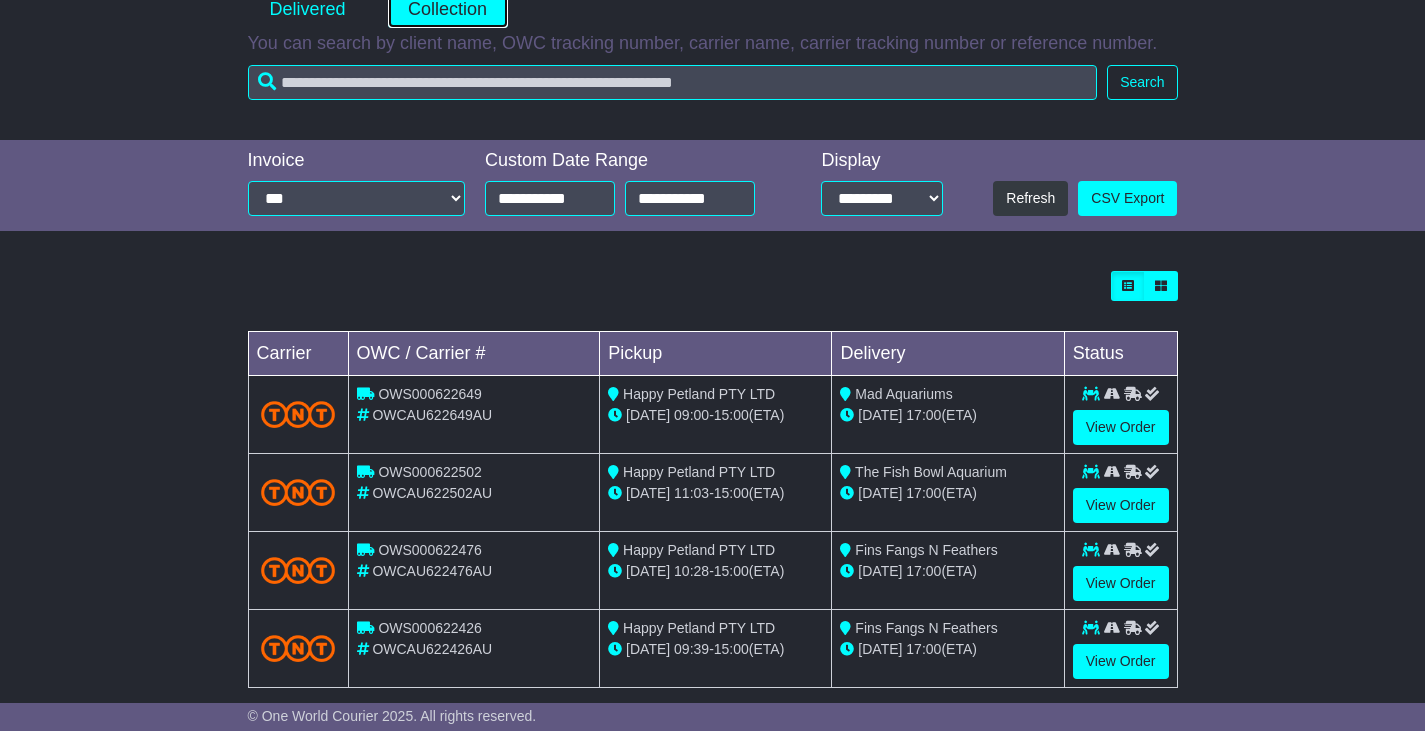 scroll, scrollTop: 347, scrollLeft: 0, axis: vertical 